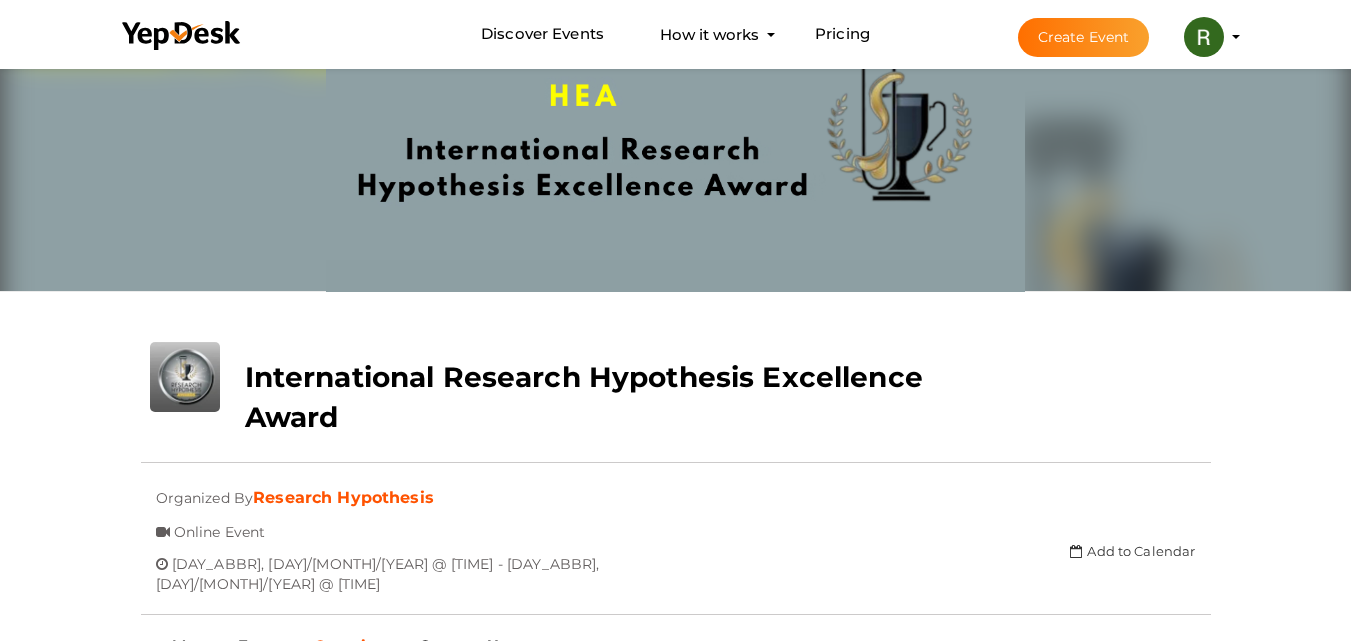 scroll, scrollTop: 300, scrollLeft: 0, axis: vertical 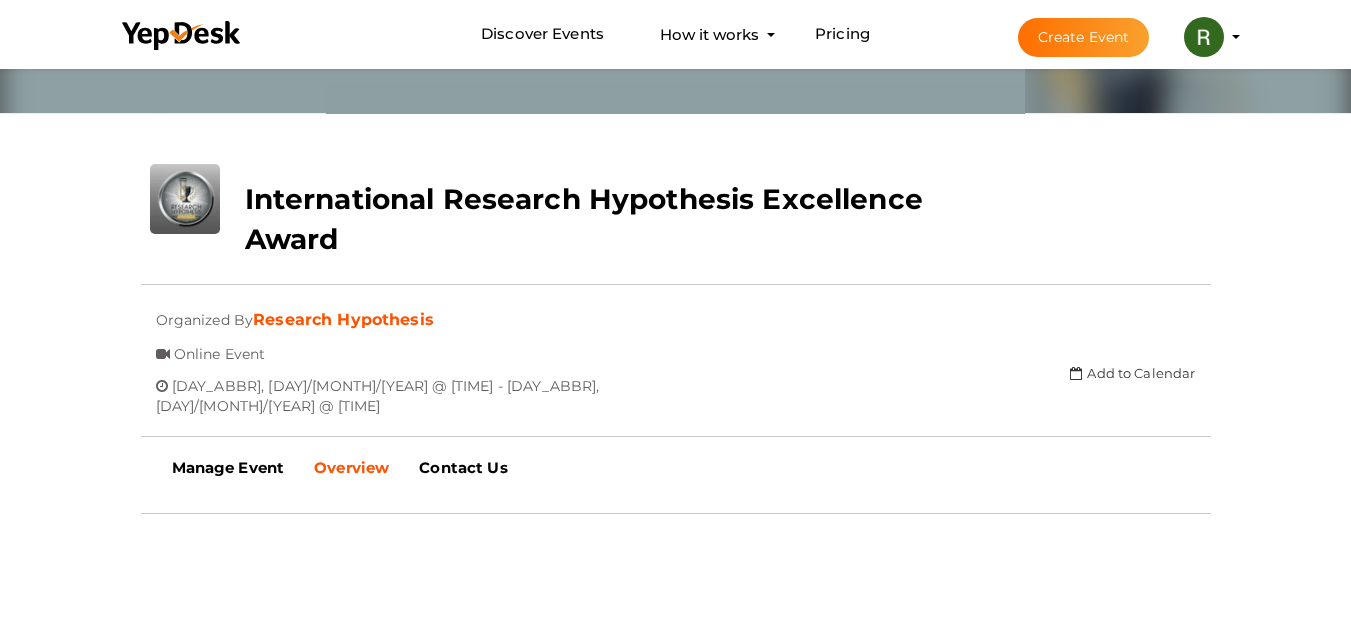 click on "Create Event" at bounding box center [1084, 37] 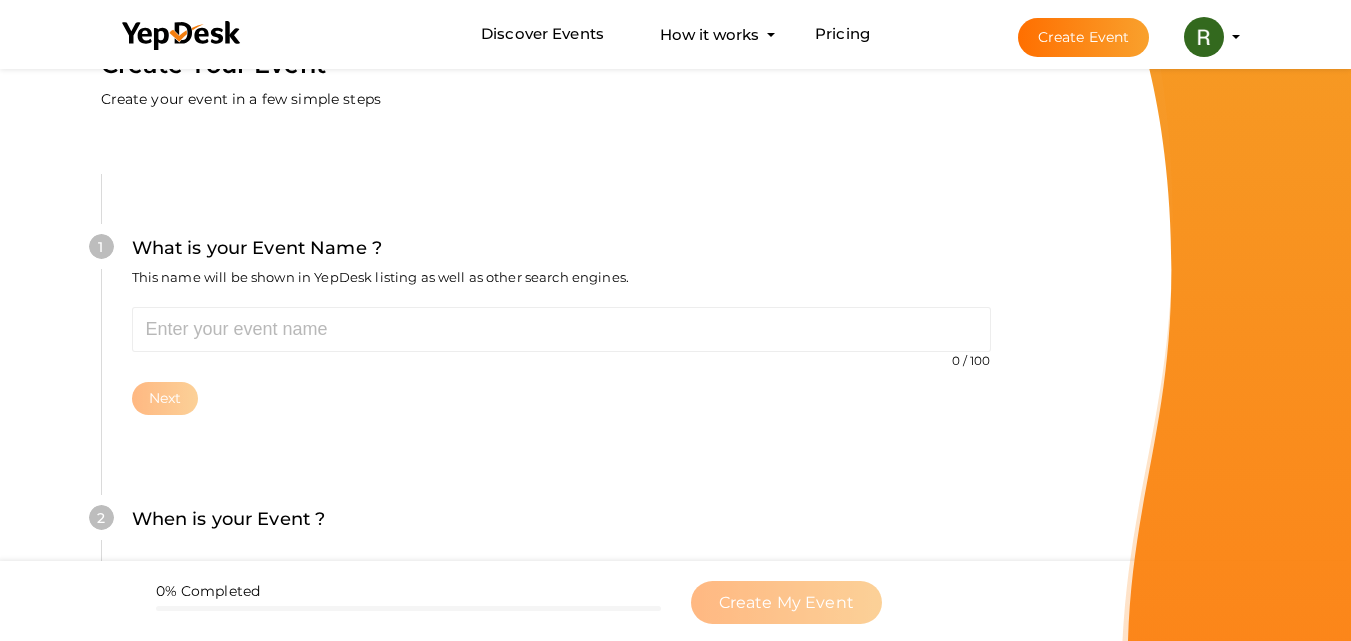 scroll, scrollTop: 0, scrollLeft: 0, axis: both 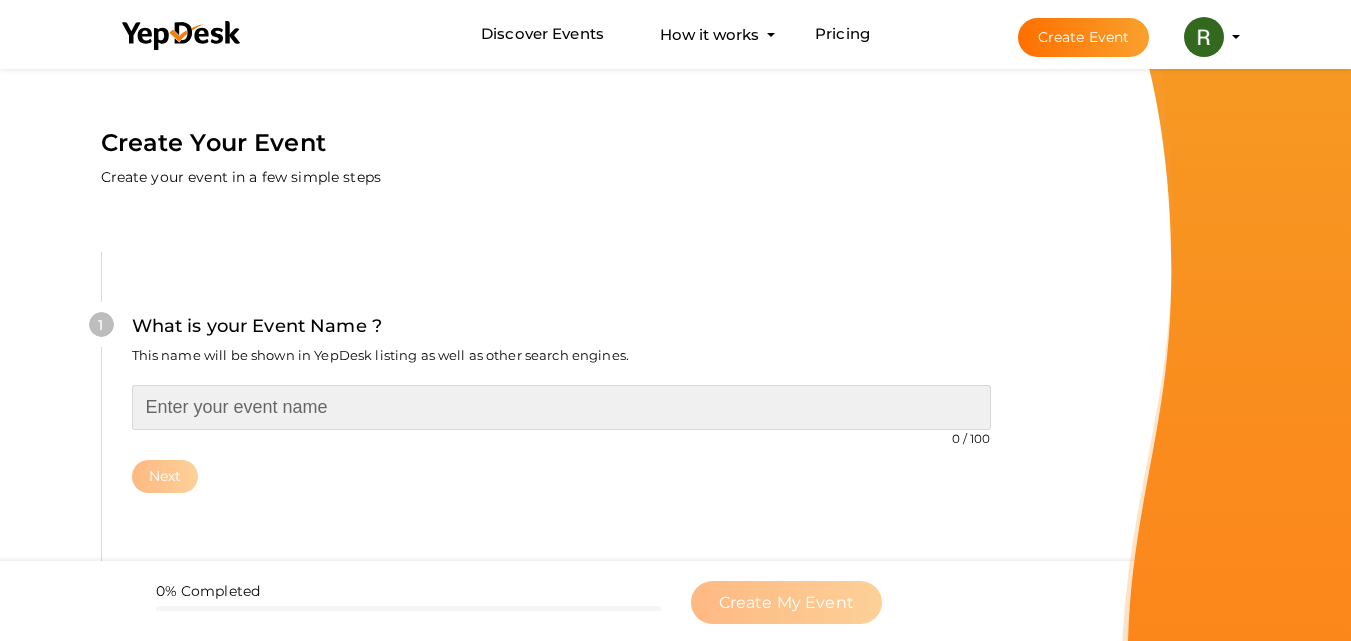 click at bounding box center (561, 407) 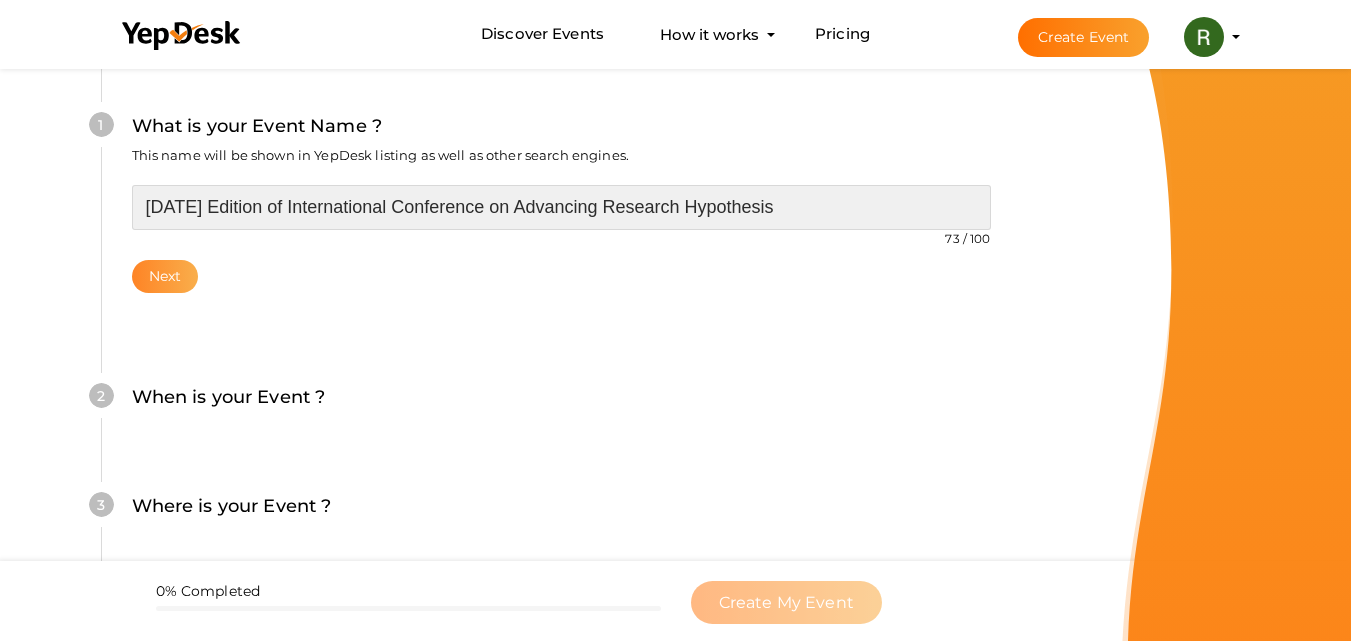 type on "[DATE] Edition of International Conference on Advancing Research Hypothesis" 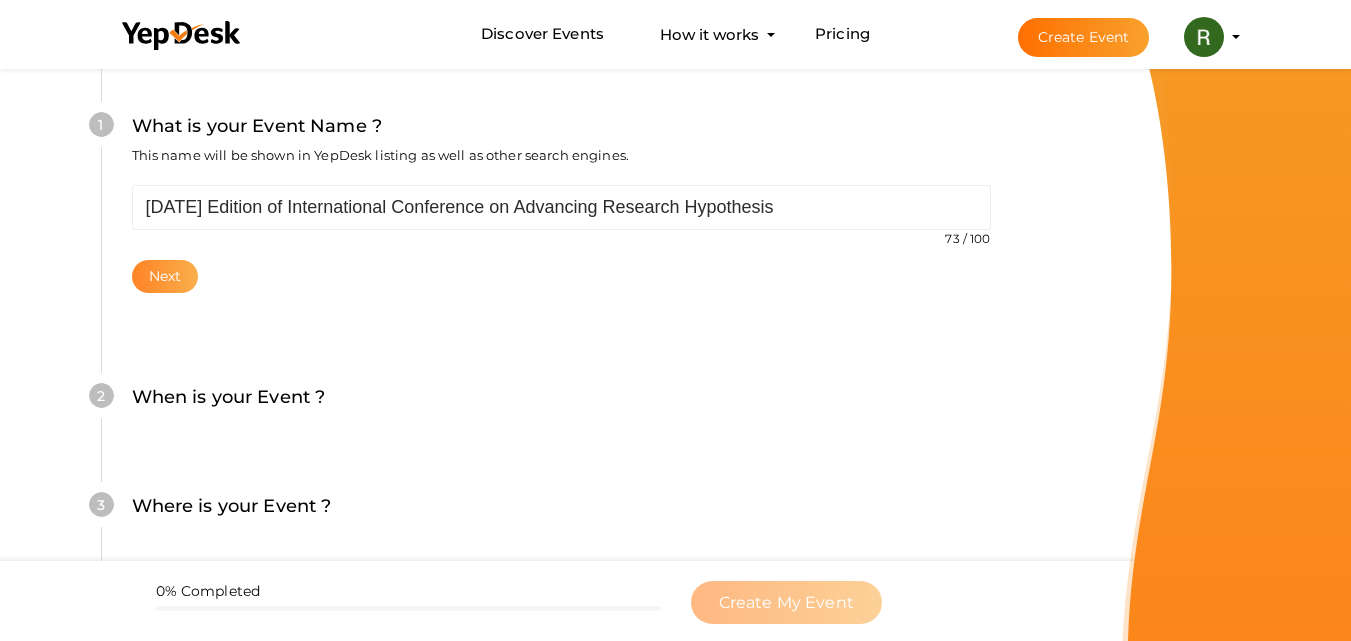 click on "Next" at bounding box center (165, 276) 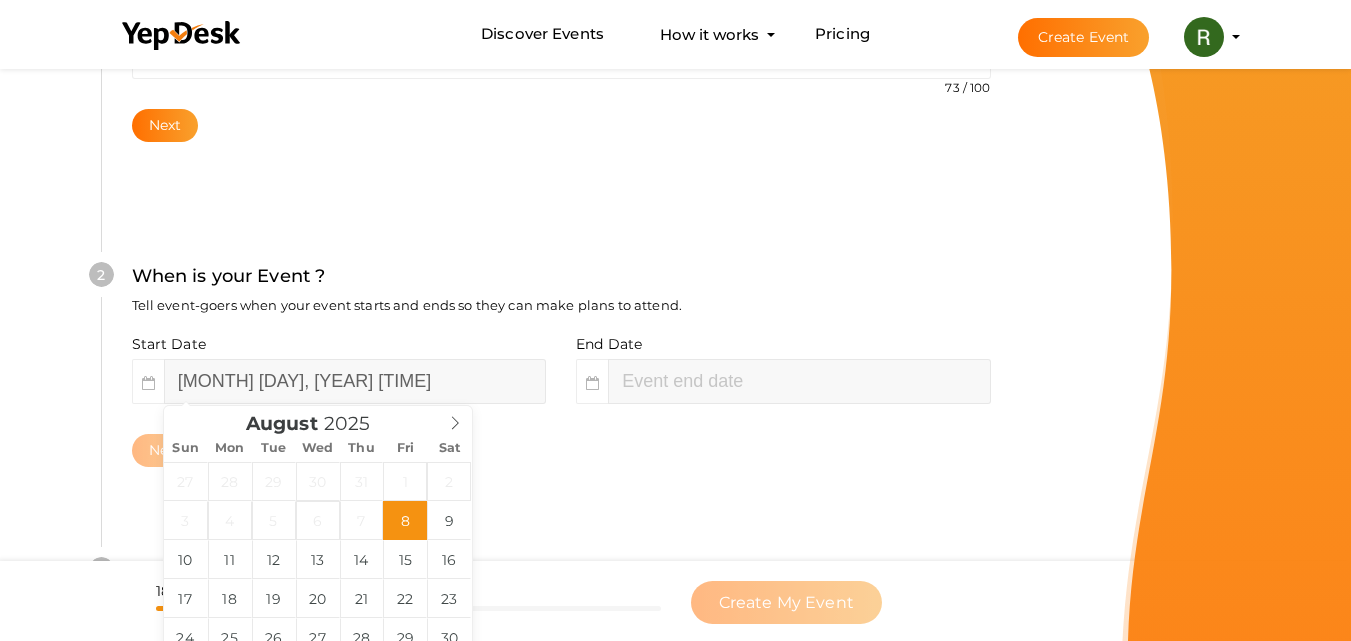 scroll, scrollTop: 460, scrollLeft: 0, axis: vertical 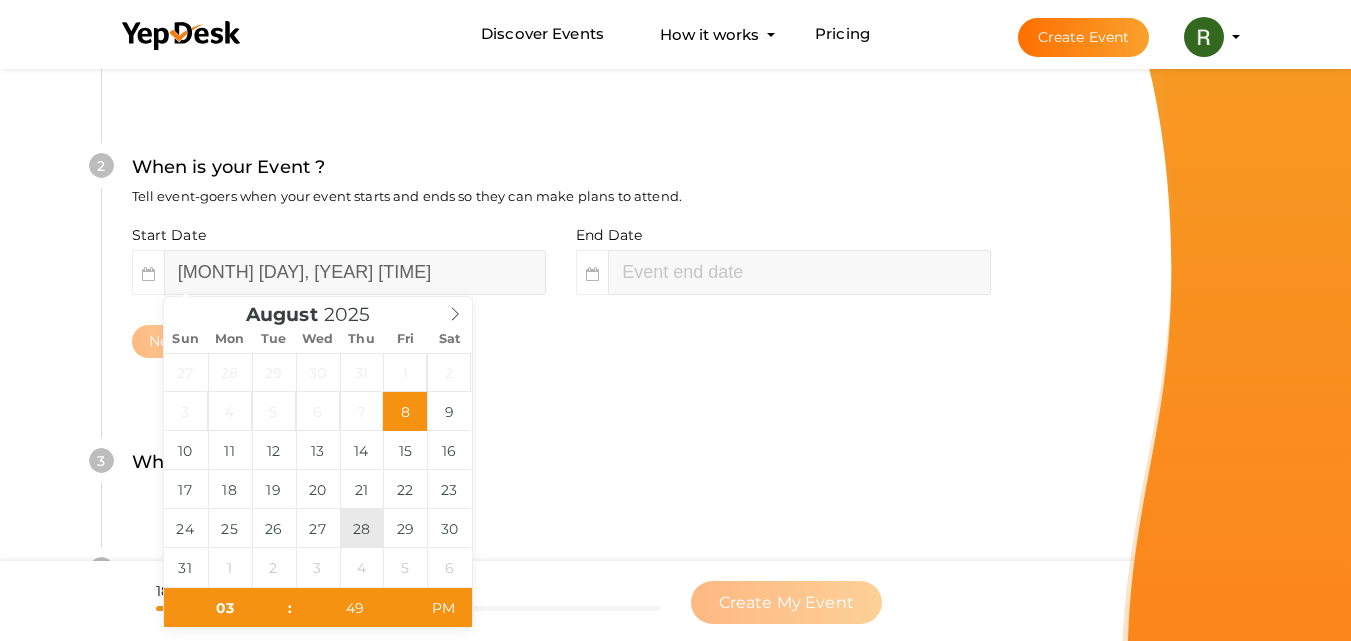 type on "[MONTH] [DAY], [YEAR] [TIME]" 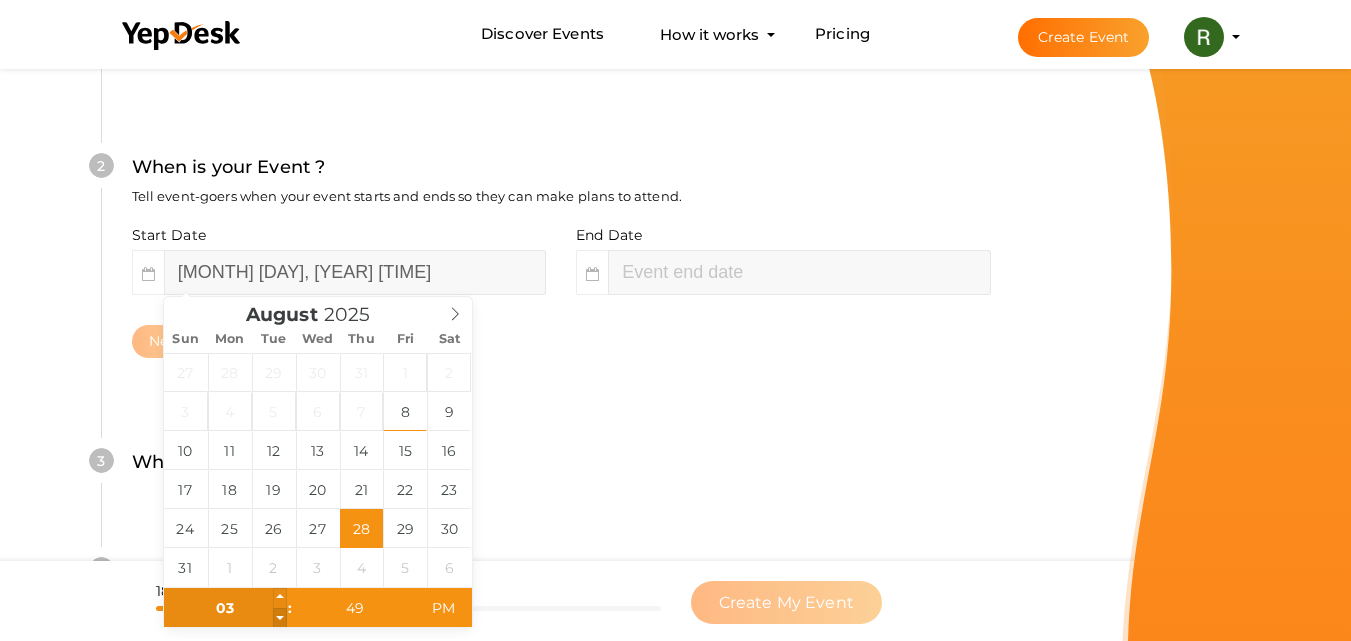 type on "02" 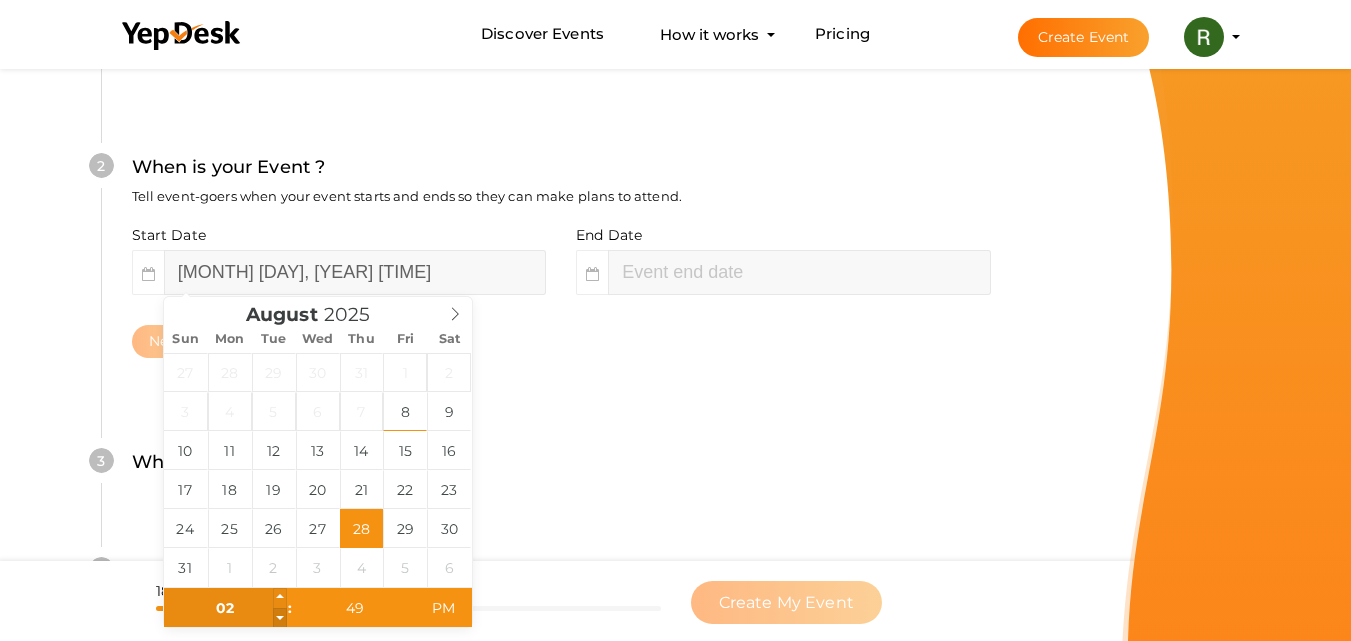 click at bounding box center [280, 618] 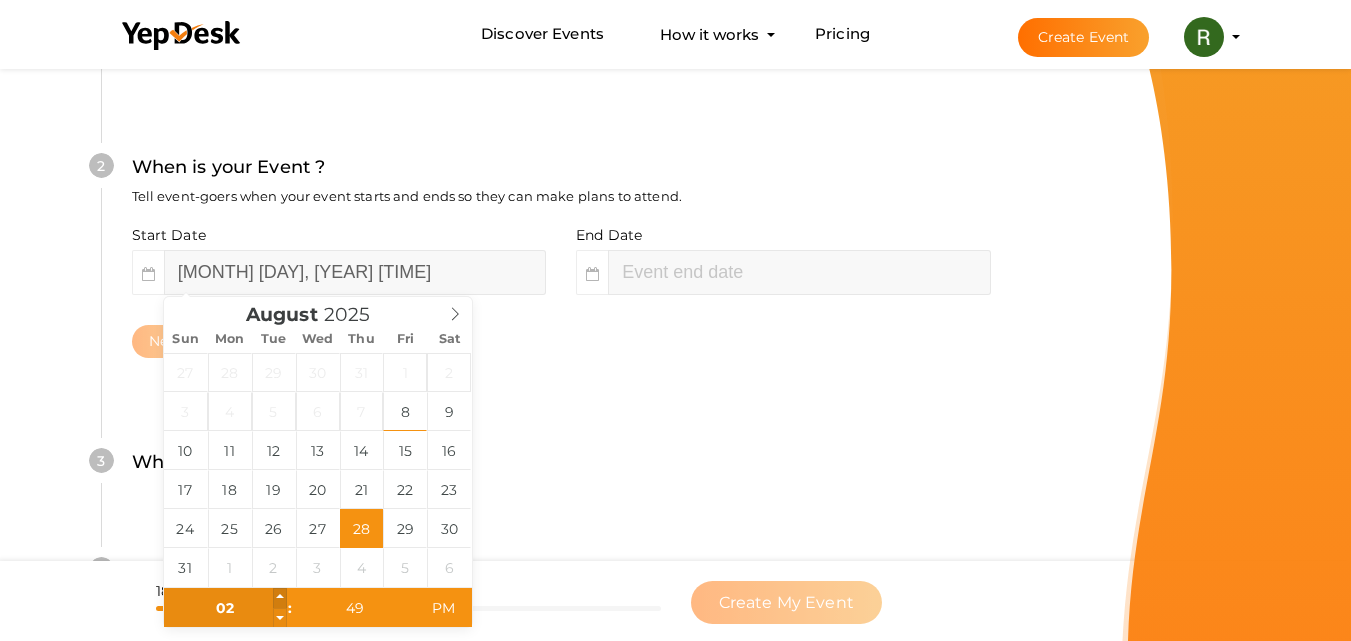 type on "03" 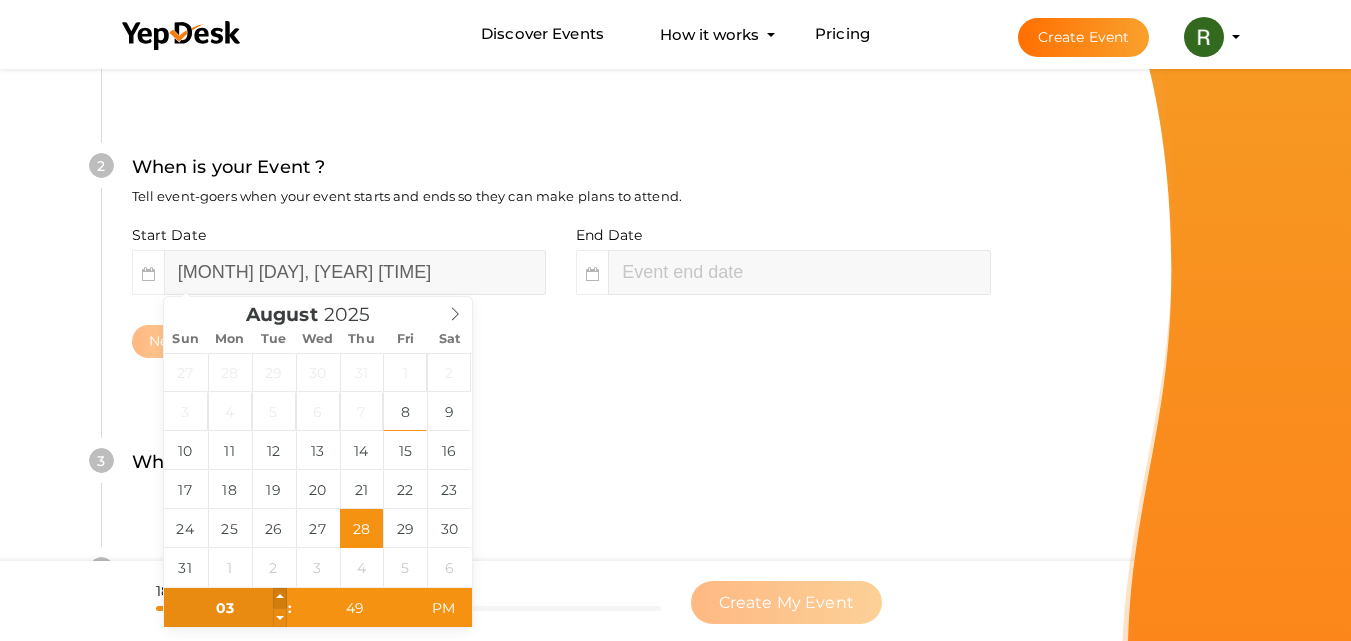 click at bounding box center (280, 598) 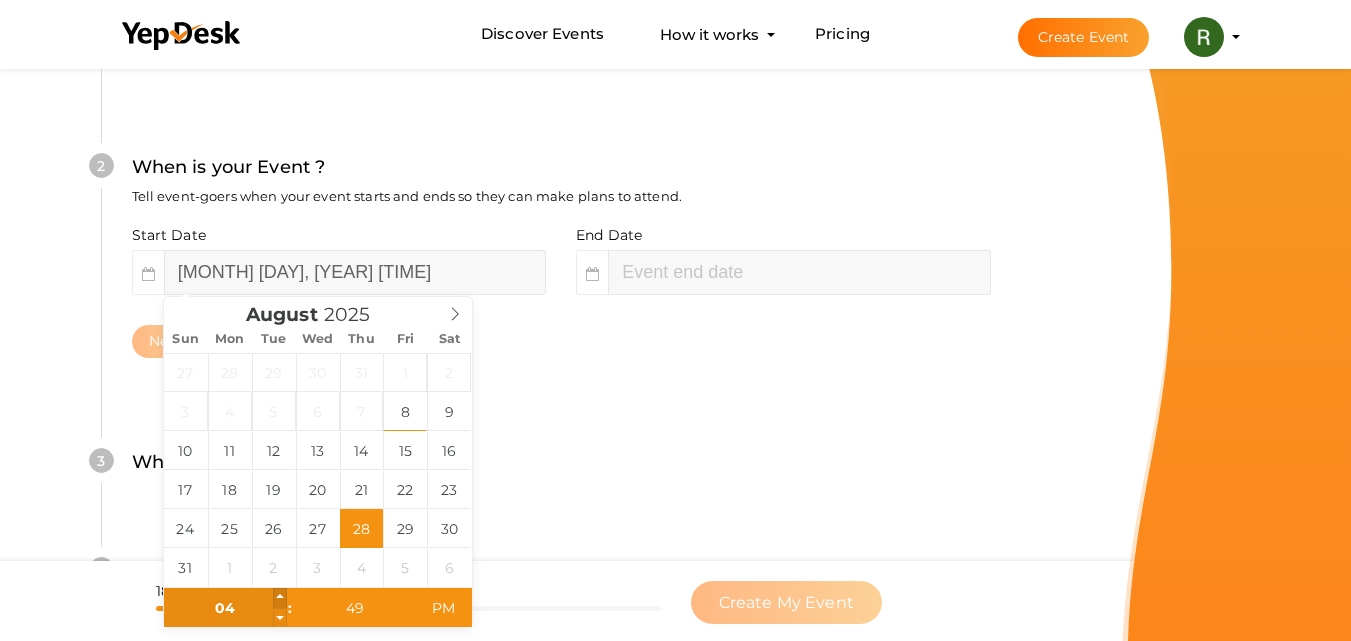 click at bounding box center [280, 598] 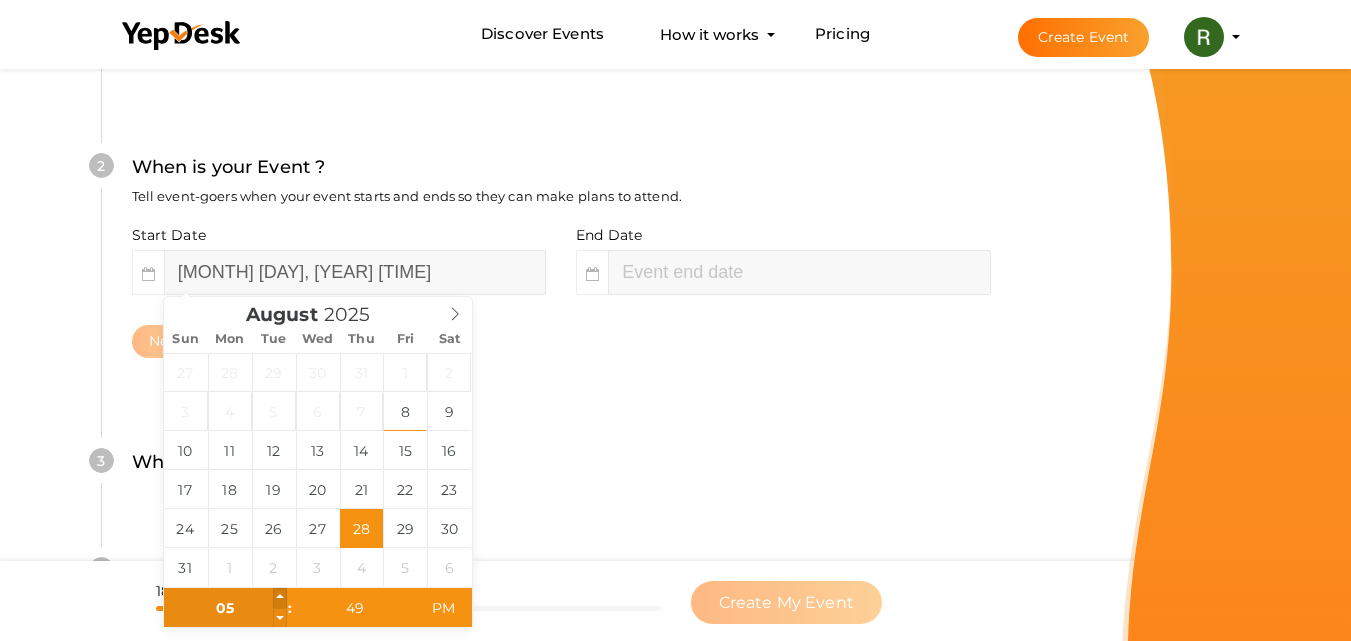 click at bounding box center [280, 598] 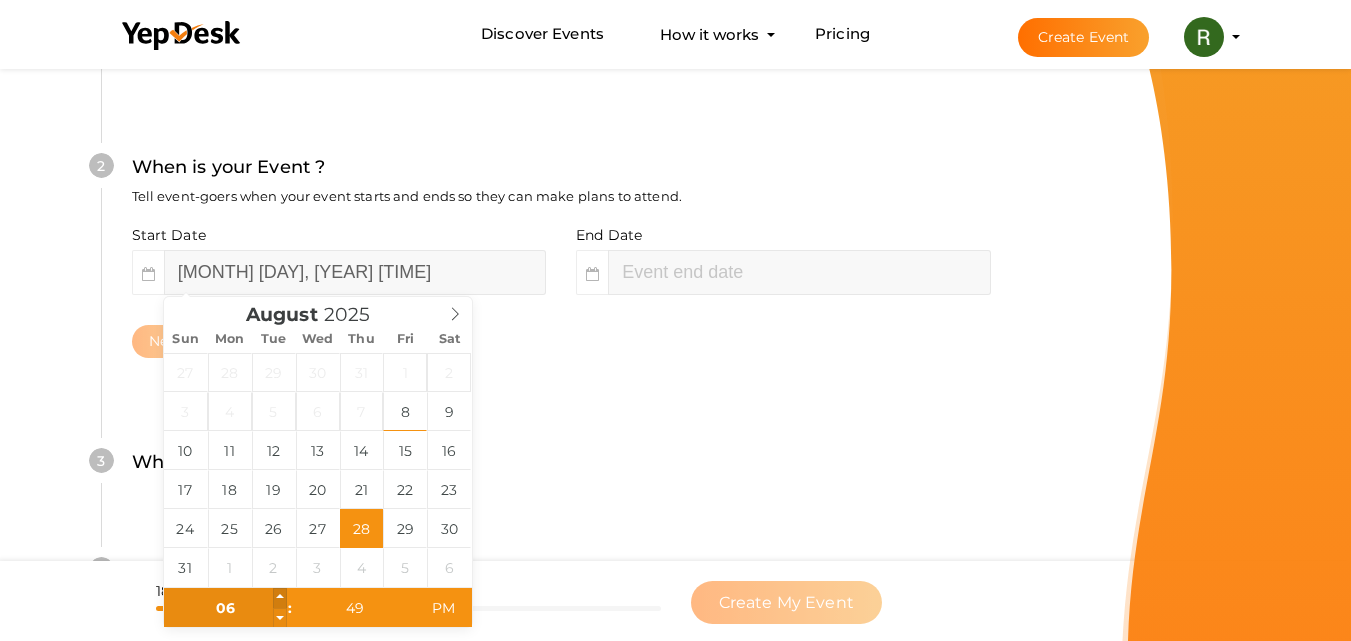 click at bounding box center [280, 598] 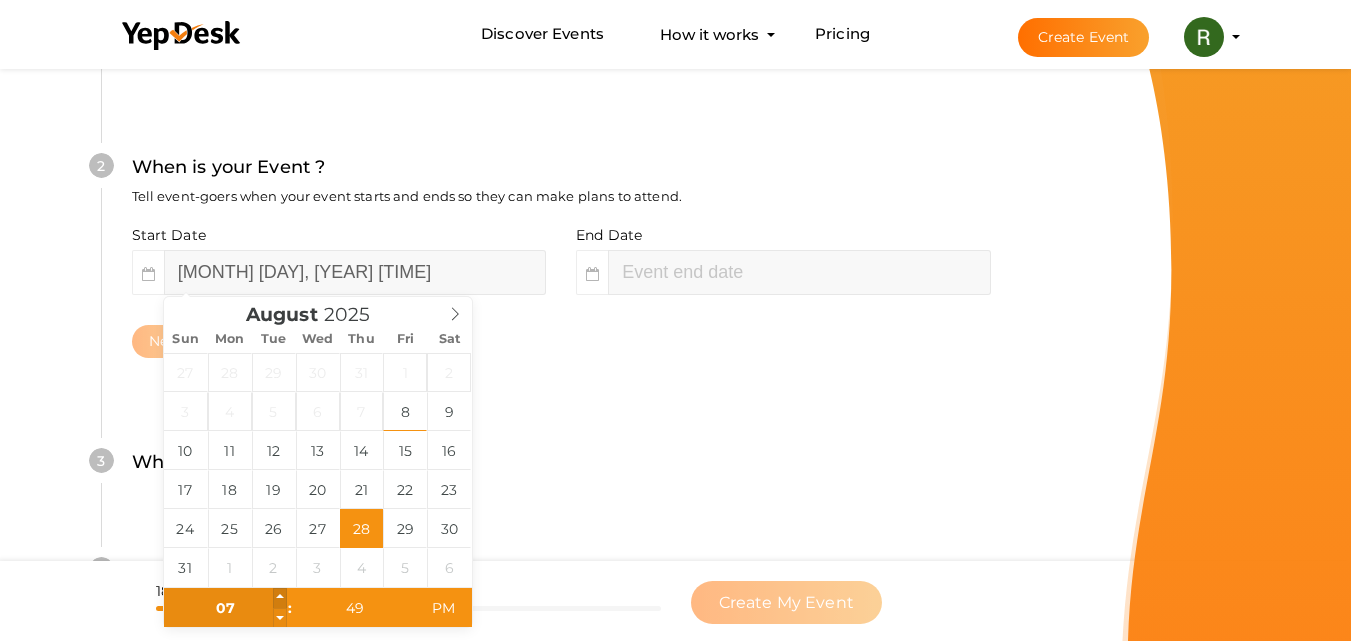 click at bounding box center [280, 598] 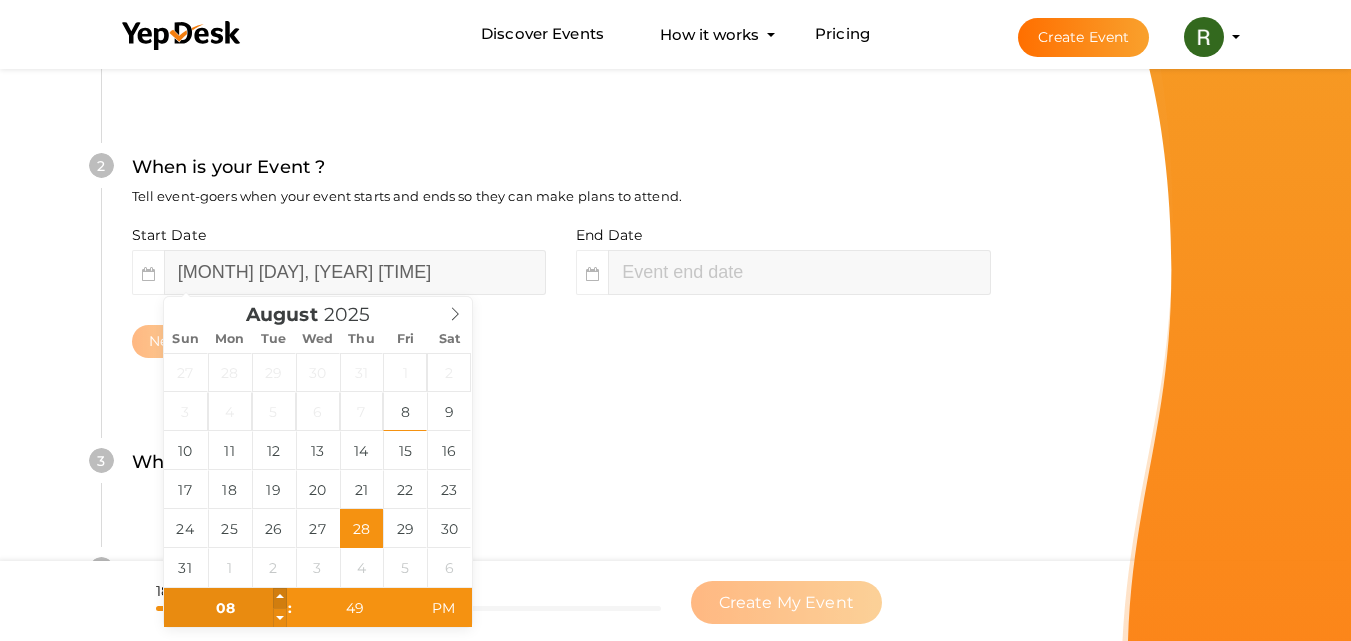click at bounding box center [280, 598] 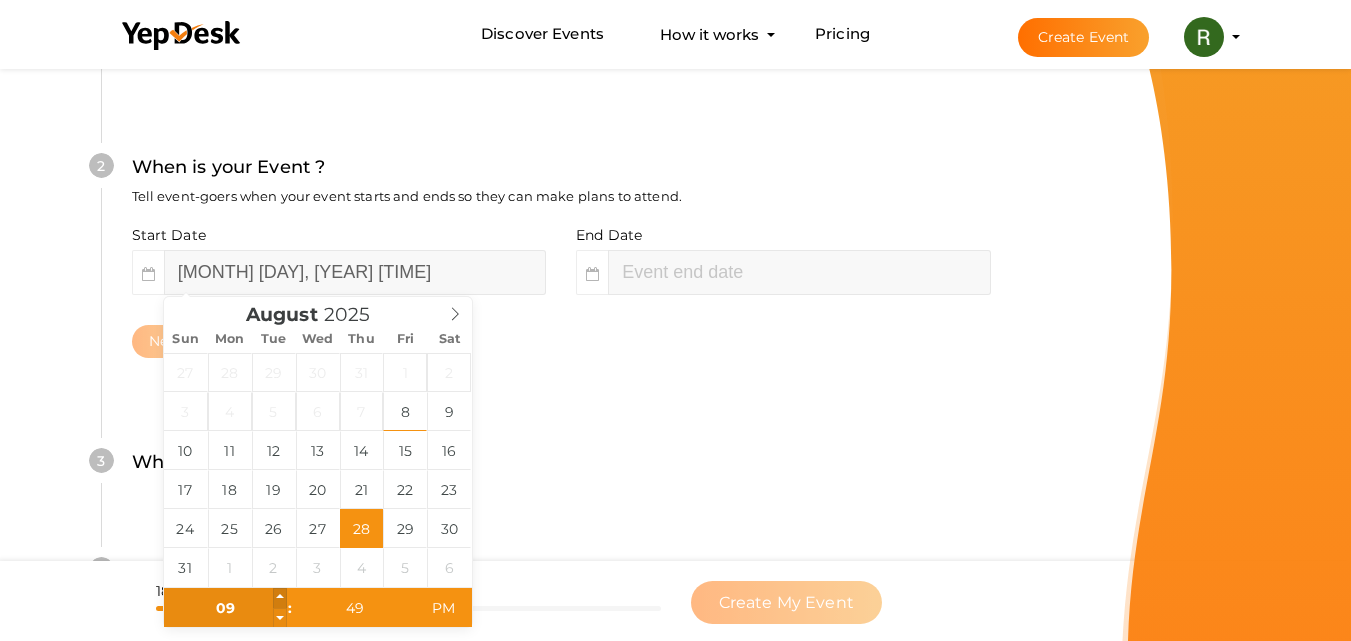 click at bounding box center (280, 598) 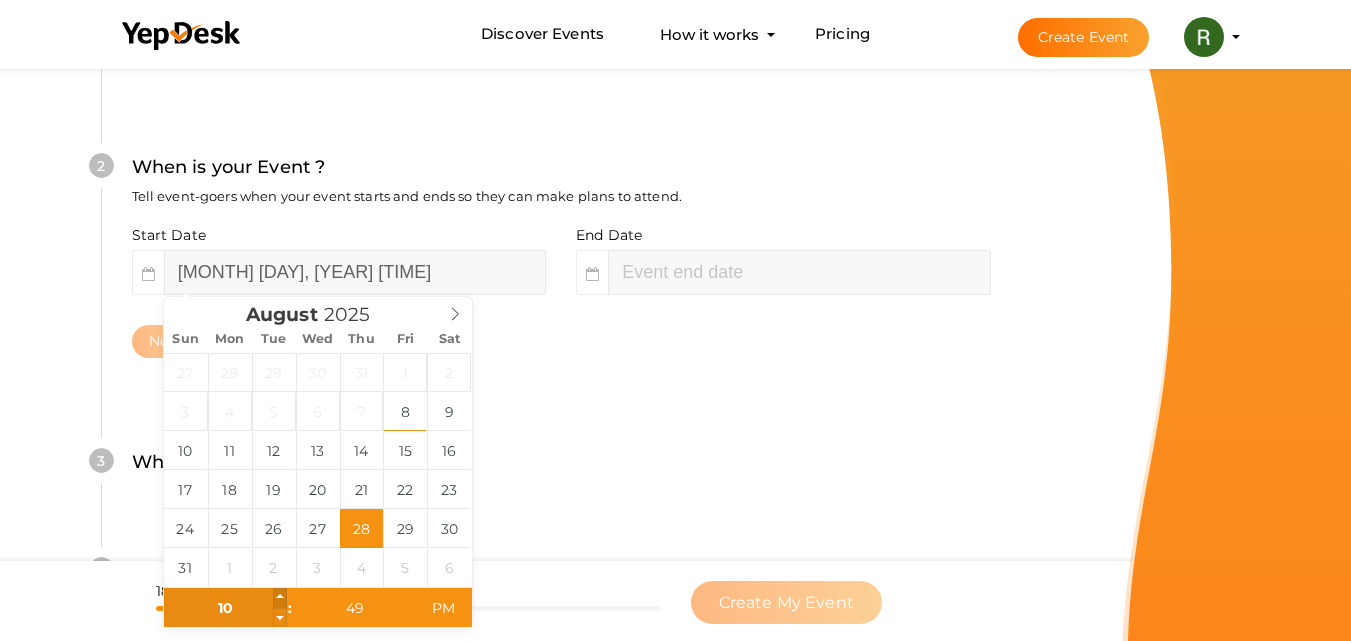 click at bounding box center [280, 598] 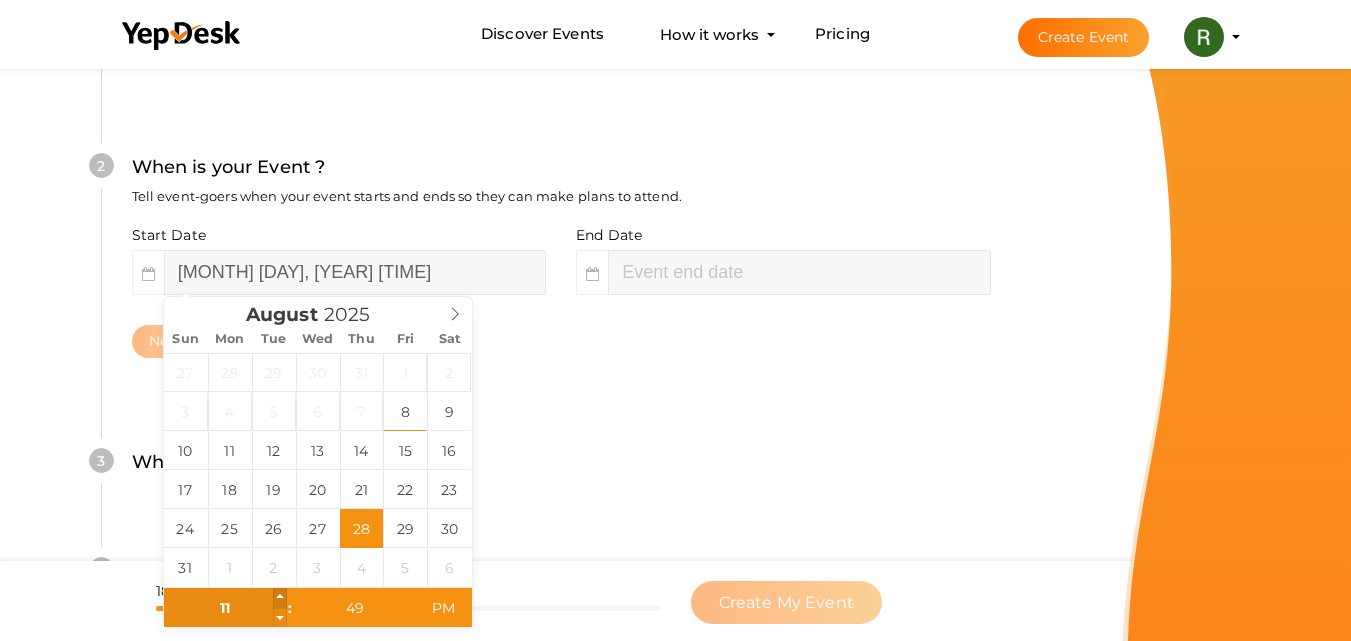 click at bounding box center [280, 598] 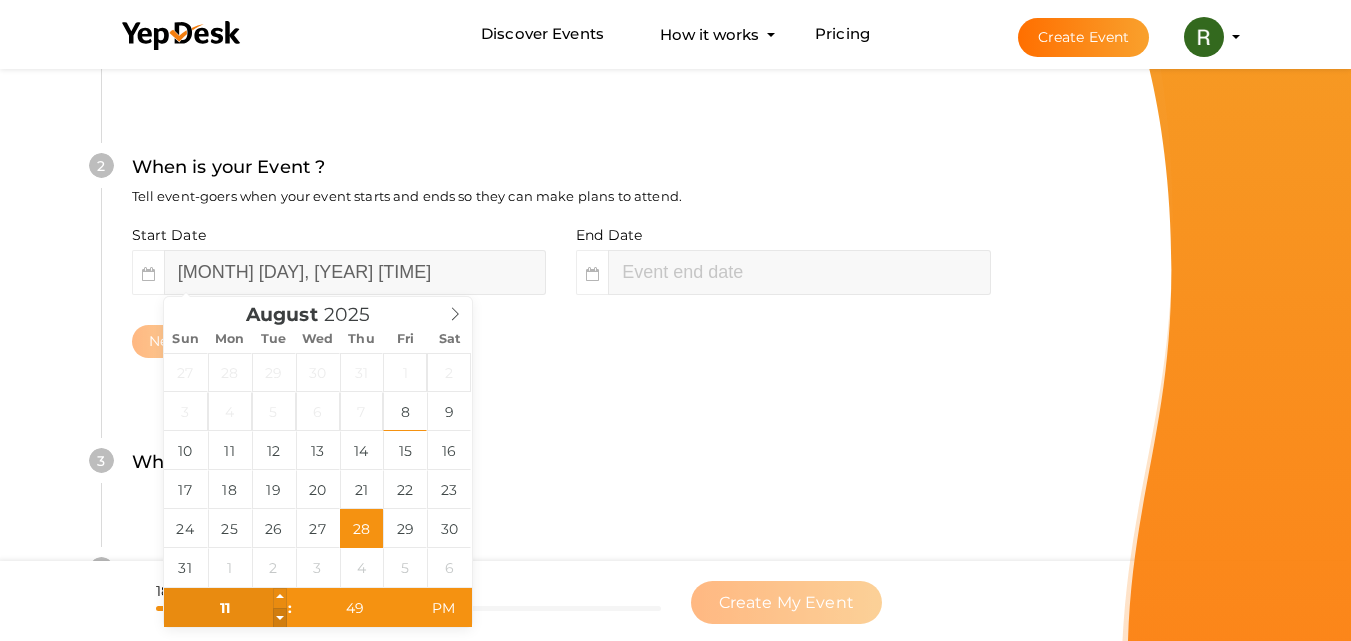 type on "10" 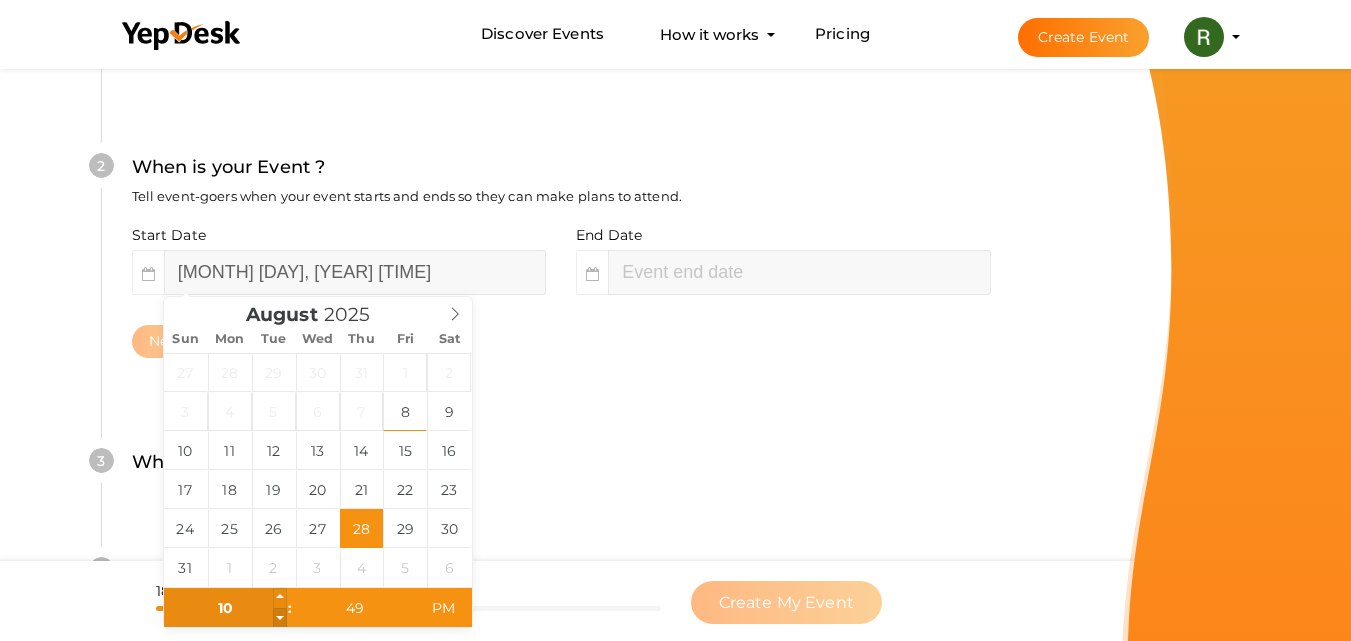 click at bounding box center [280, 618] 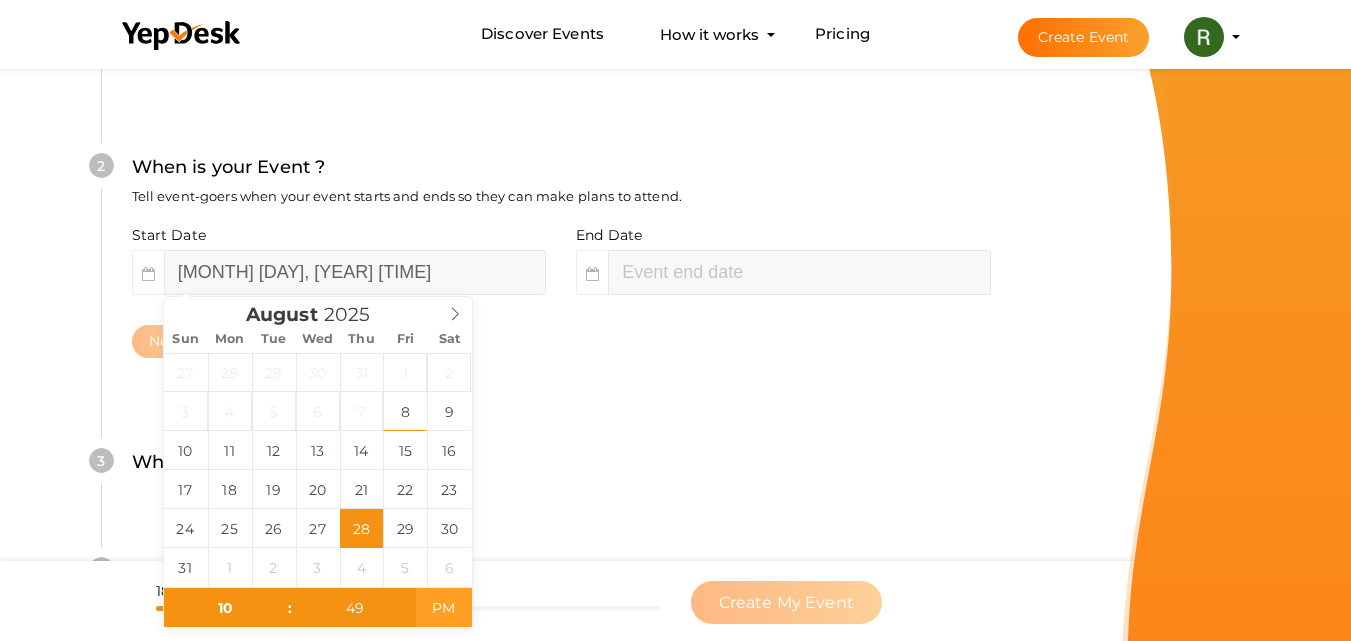 type on "[MONTH] [DAY], [YEAR] [TIME]" 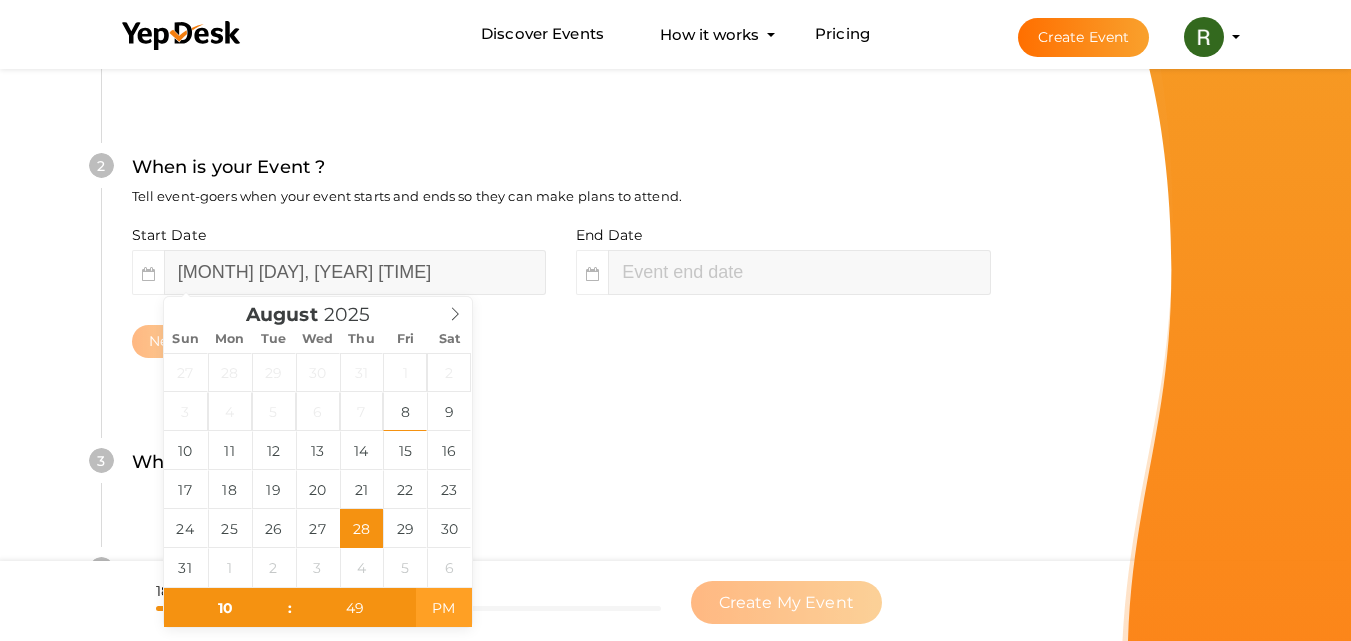 click on "PM" at bounding box center (443, 608) 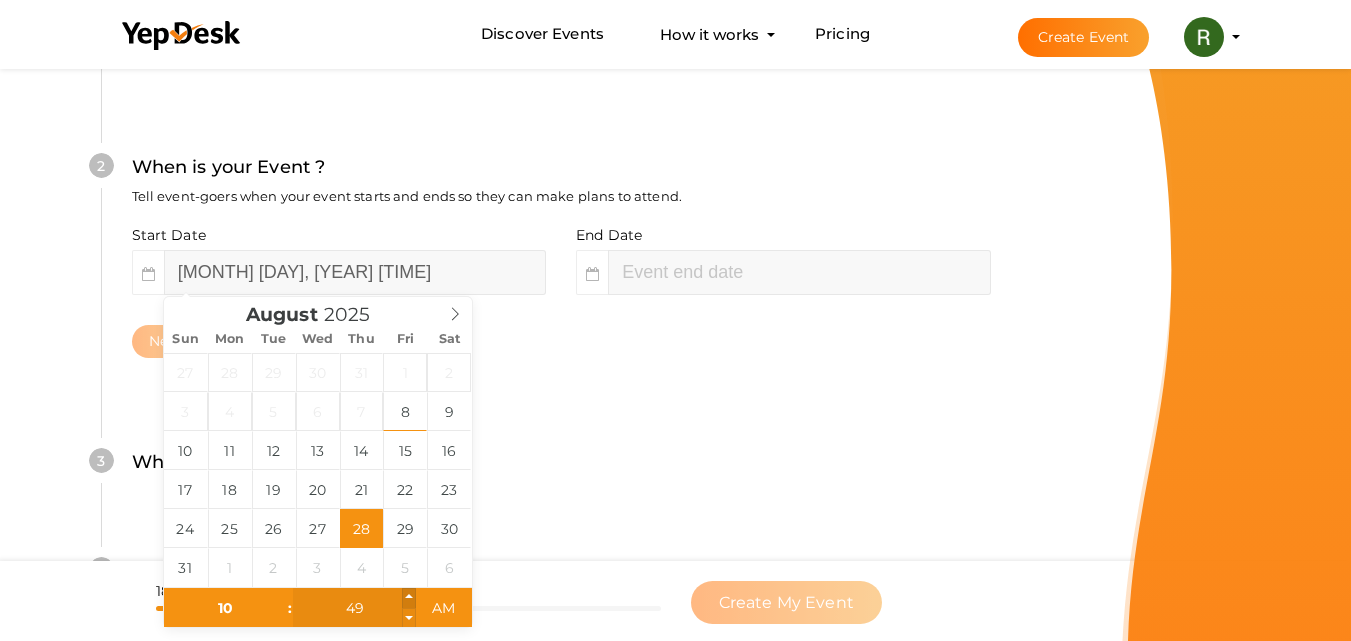 type on "50" 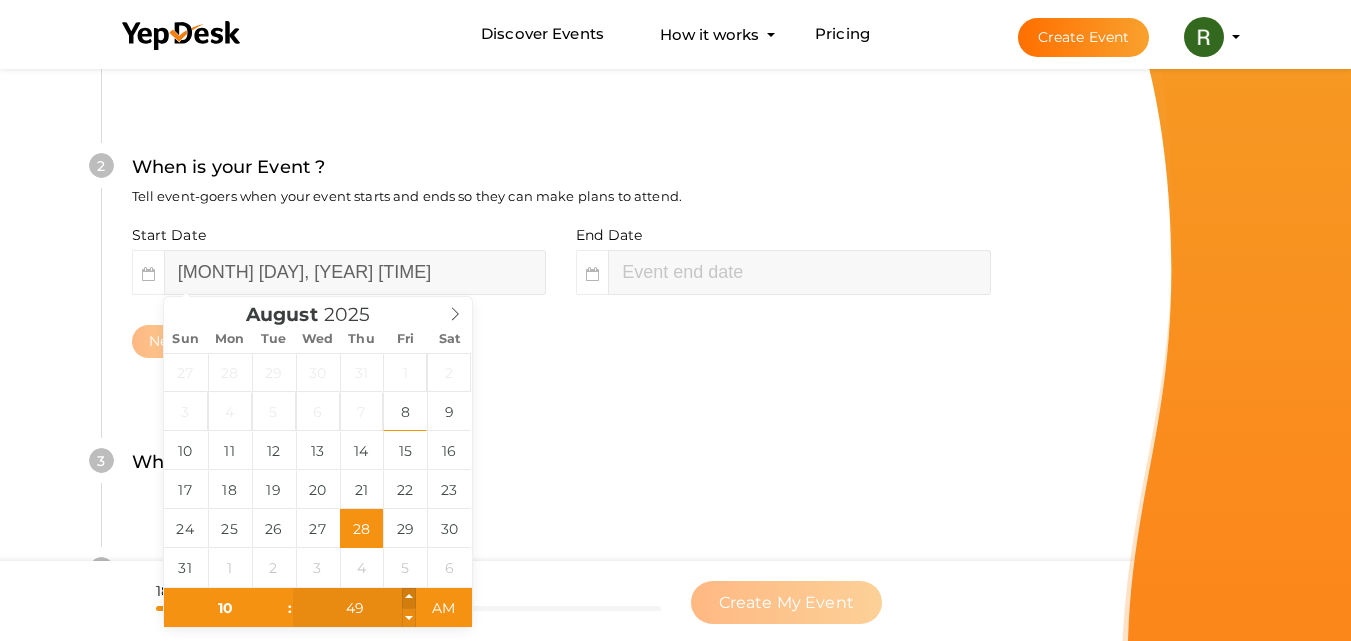type on "[MONTH] [DAY], [YEAR] [TIME]" 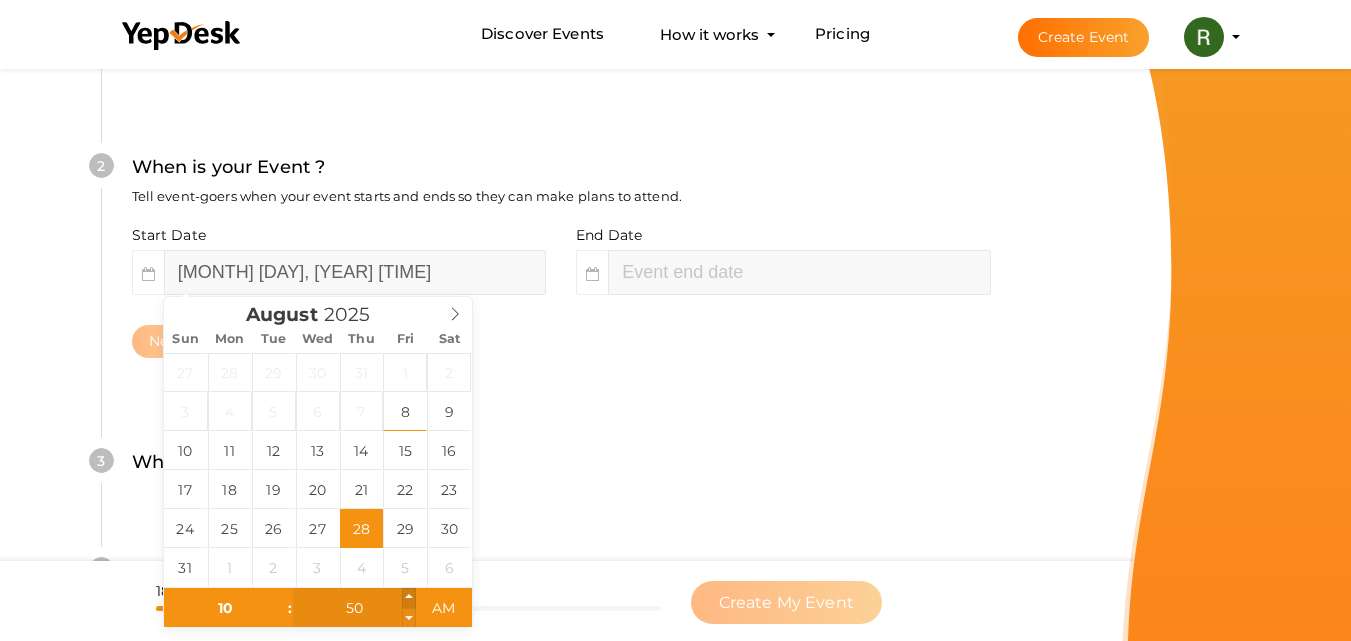 click at bounding box center (409, 598) 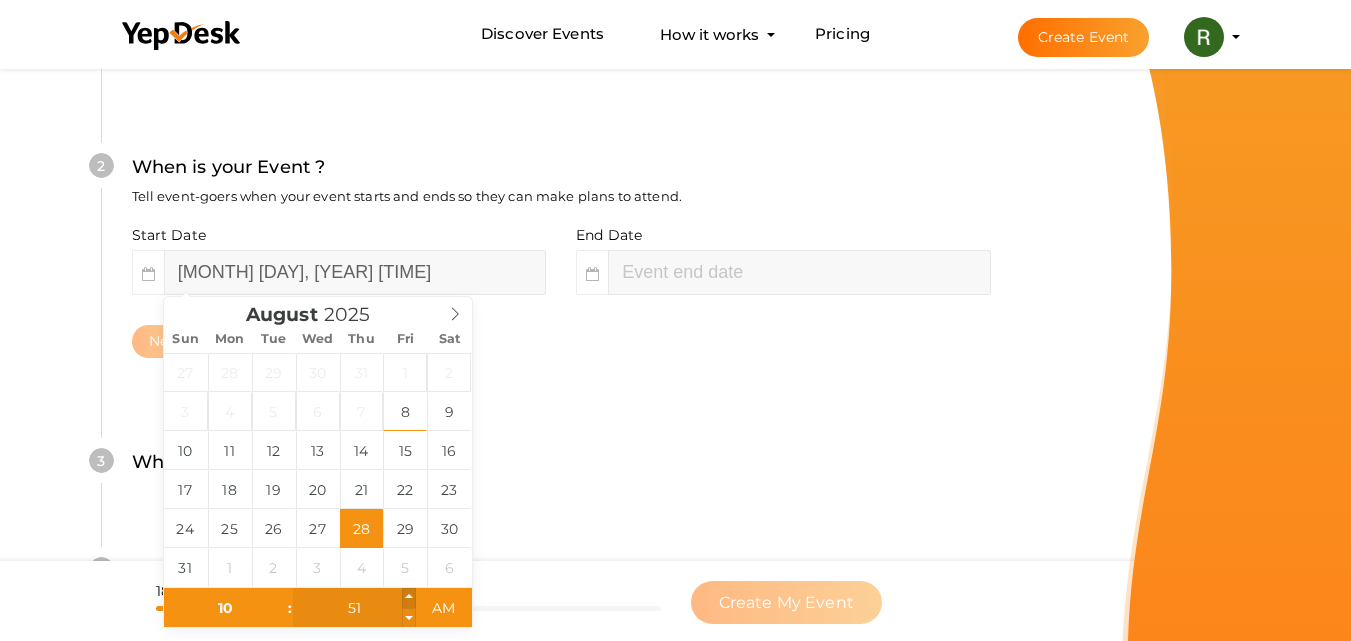 click at bounding box center [409, 598] 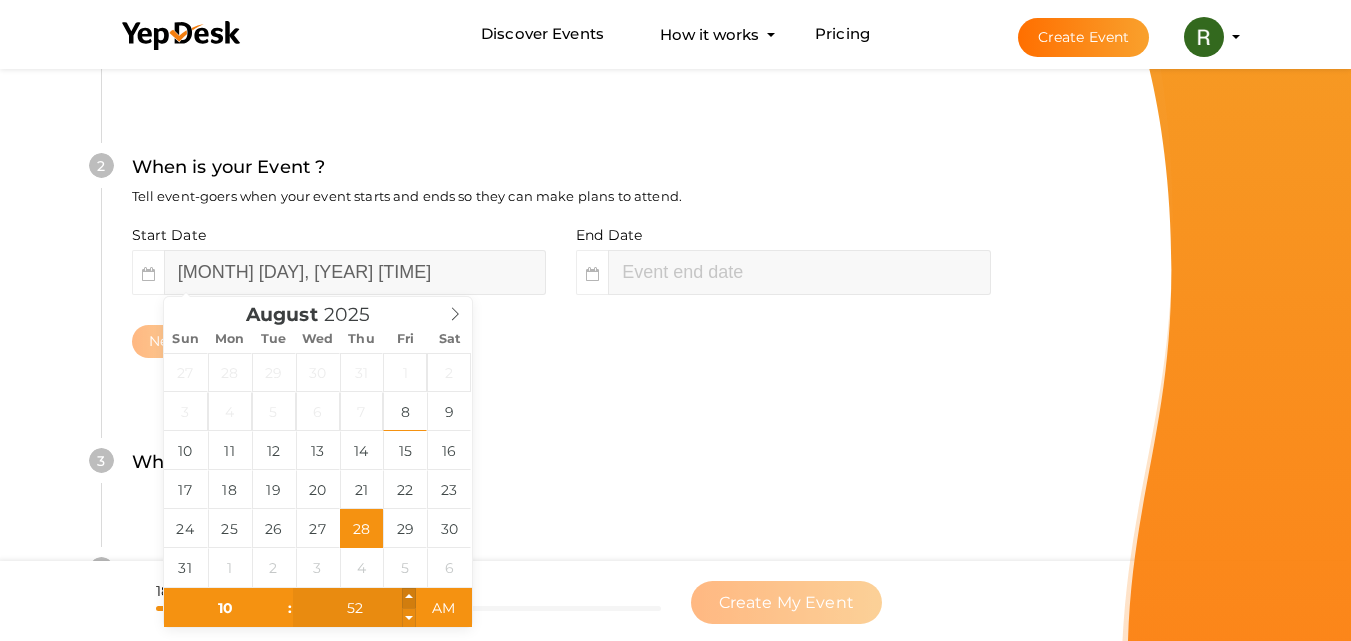 click at bounding box center [409, 598] 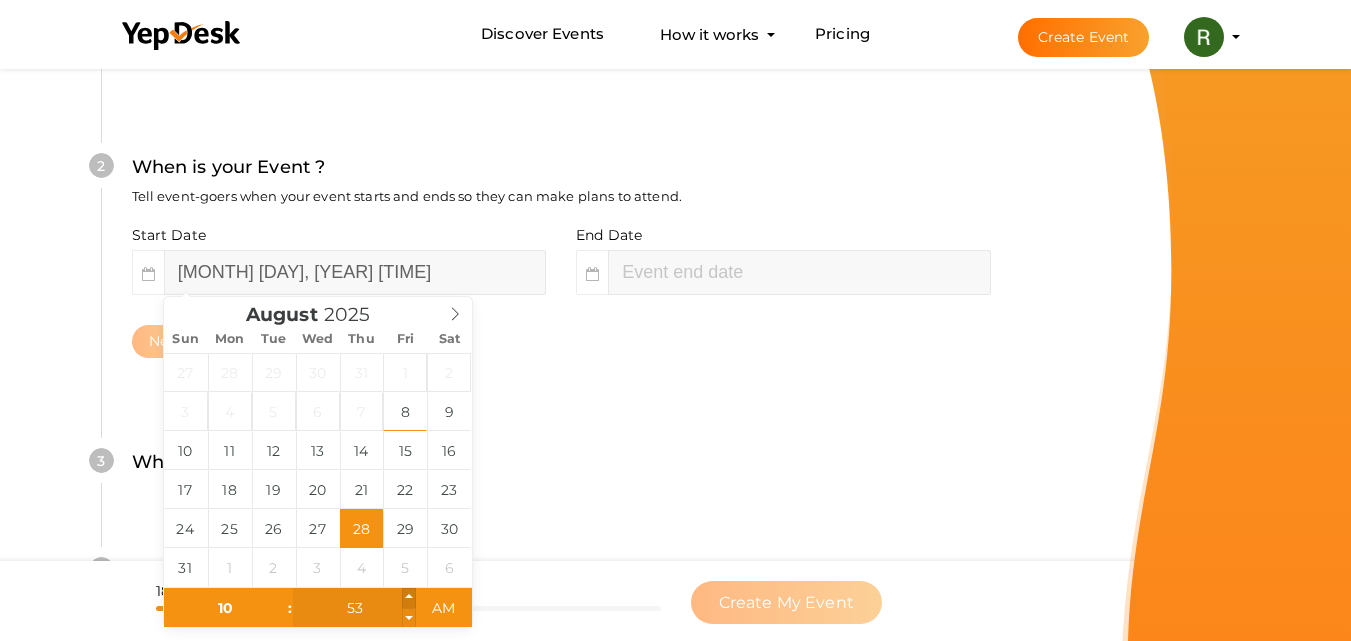 click at bounding box center [409, 598] 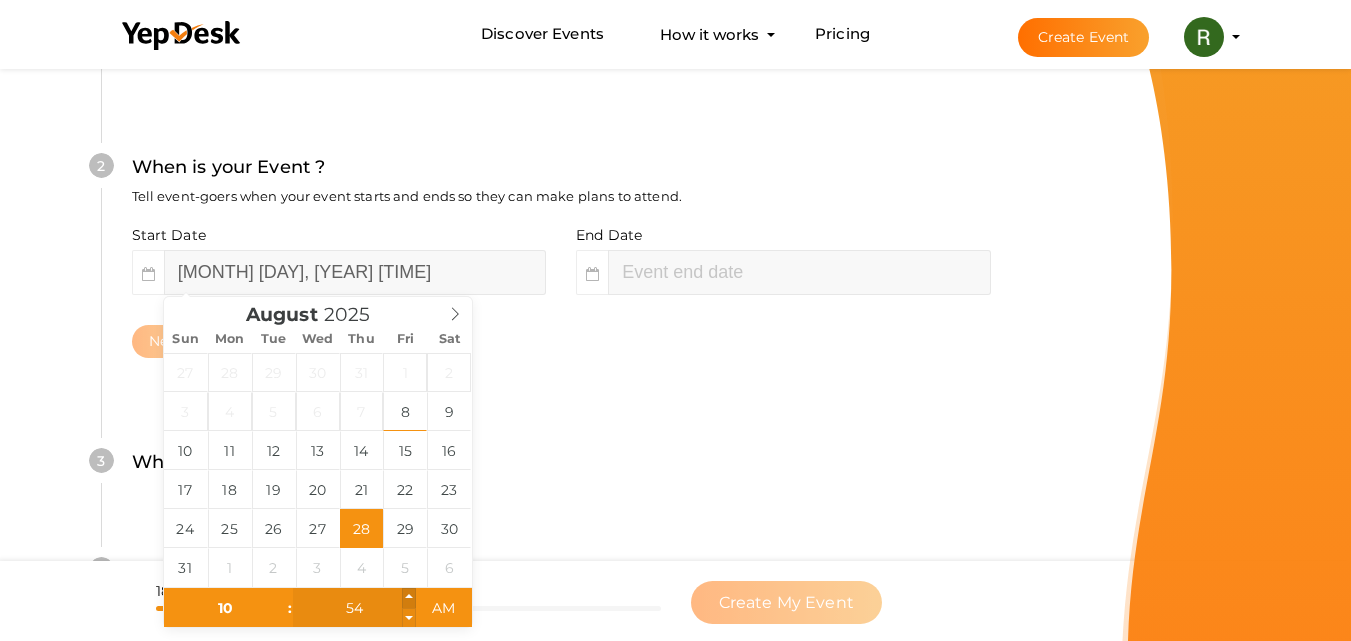 type on "[MONTH] [DAY], [YEAR] [TIME]" 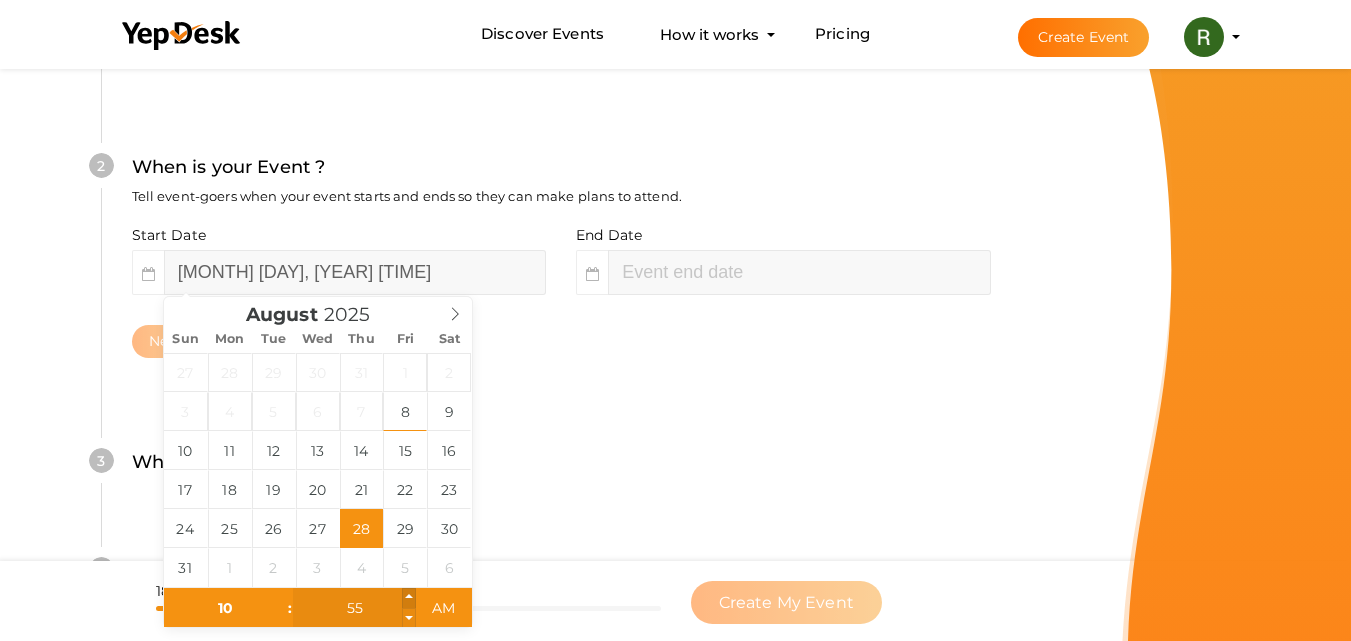 click at bounding box center [409, 598] 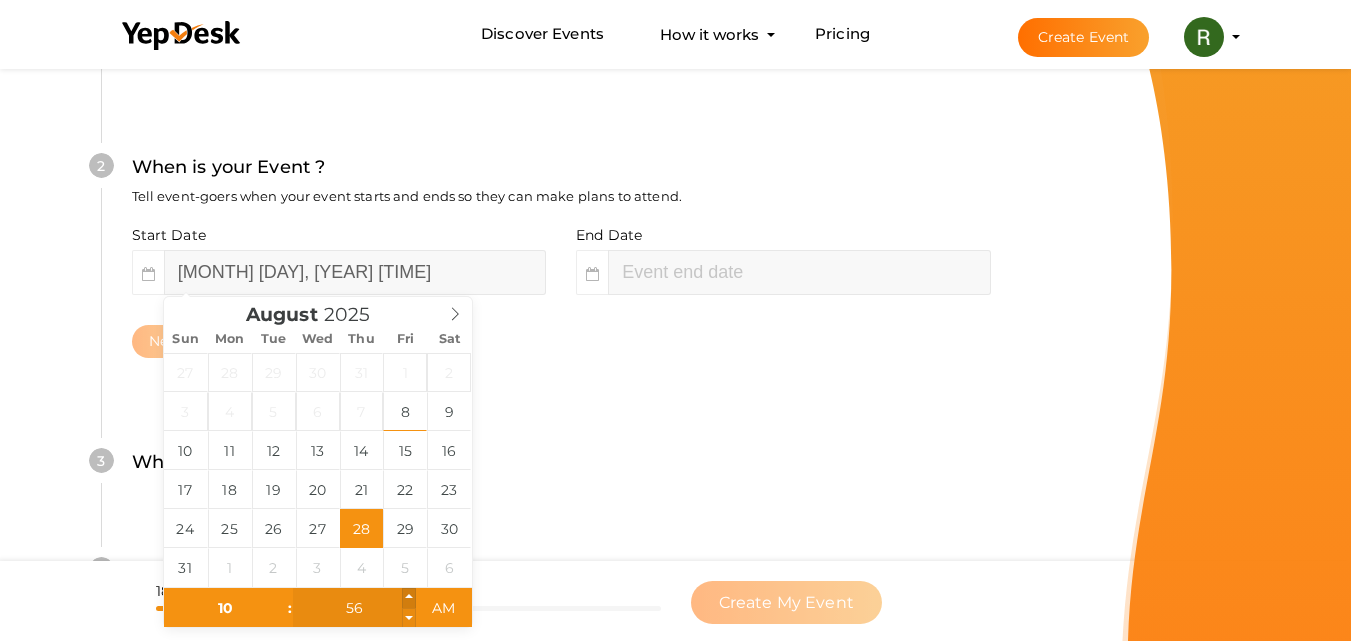 click at bounding box center [409, 598] 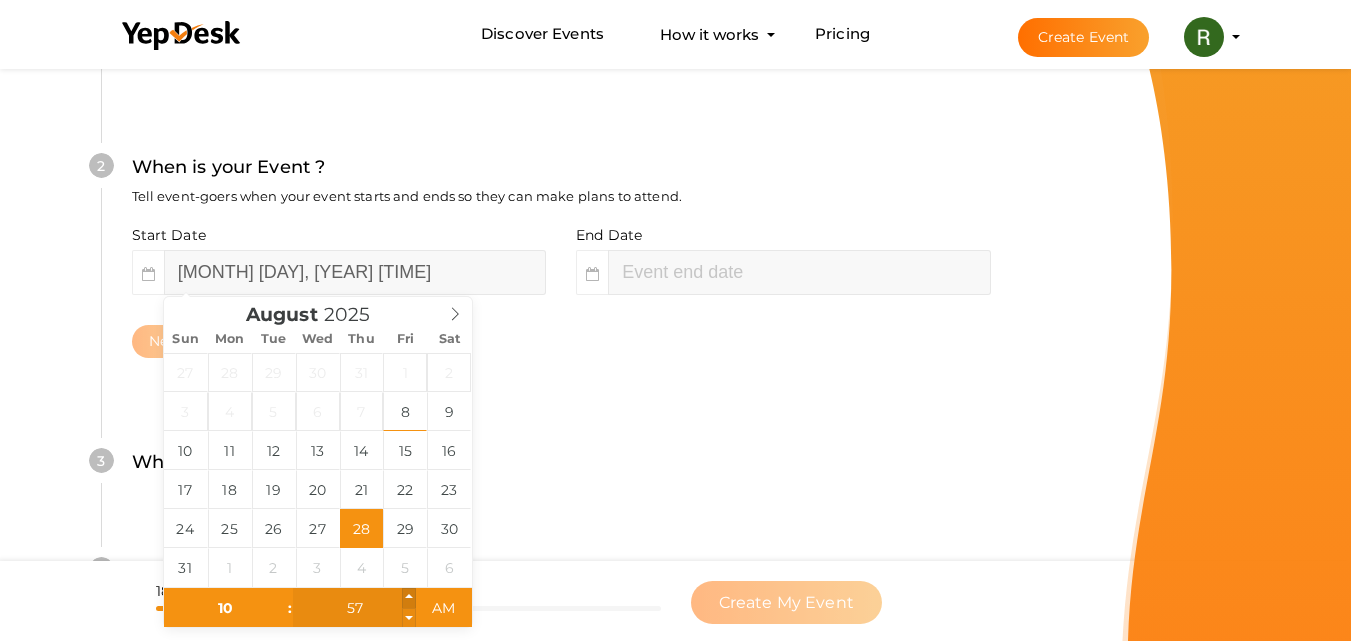 click at bounding box center (409, 598) 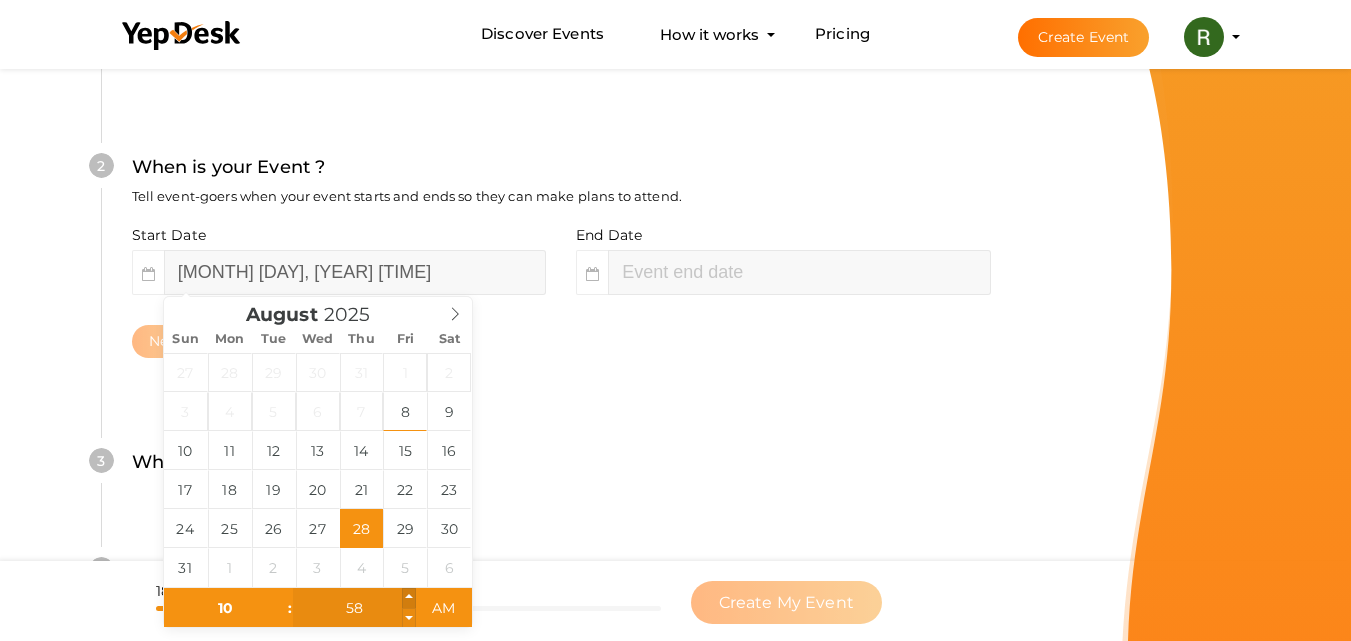 click at bounding box center [409, 598] 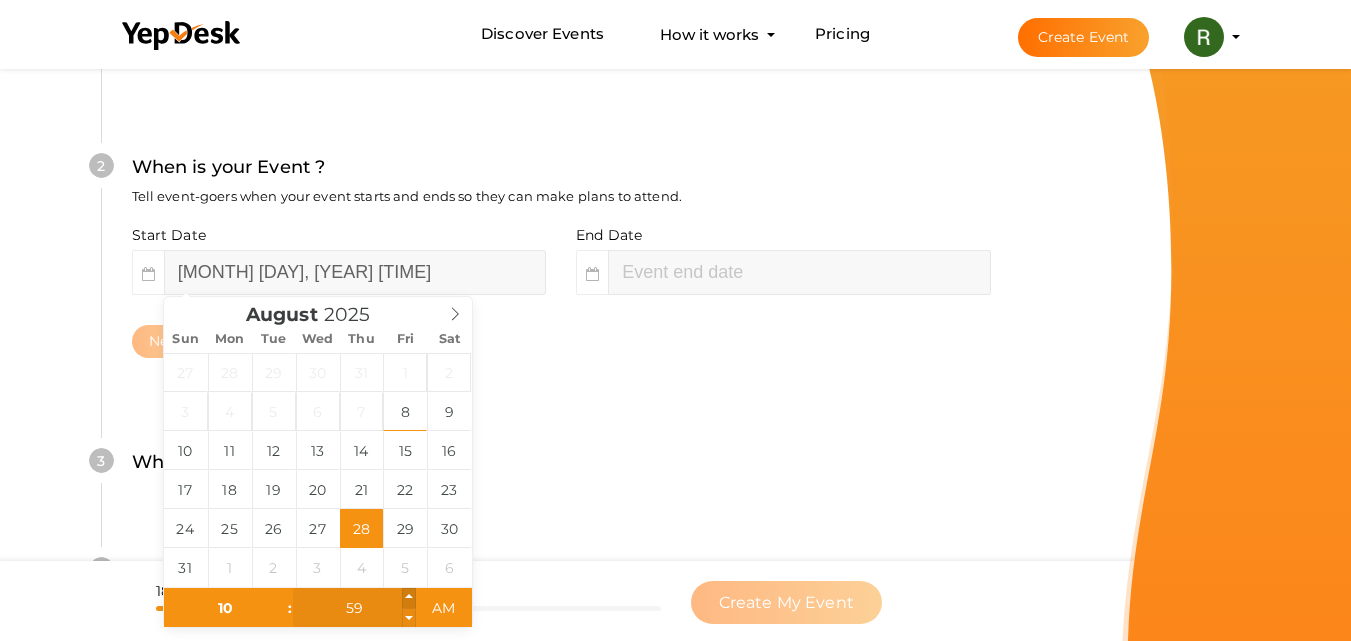 click at bounding box center [409, 598] 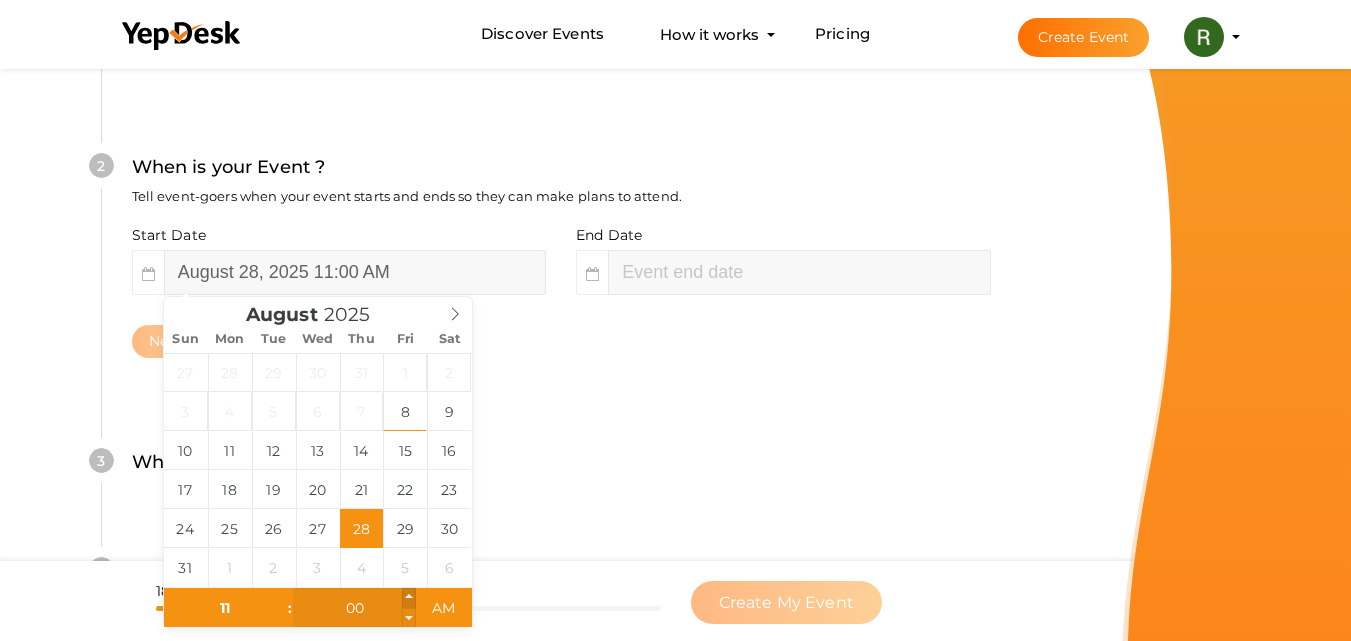 click at bounding box center [409, 598] 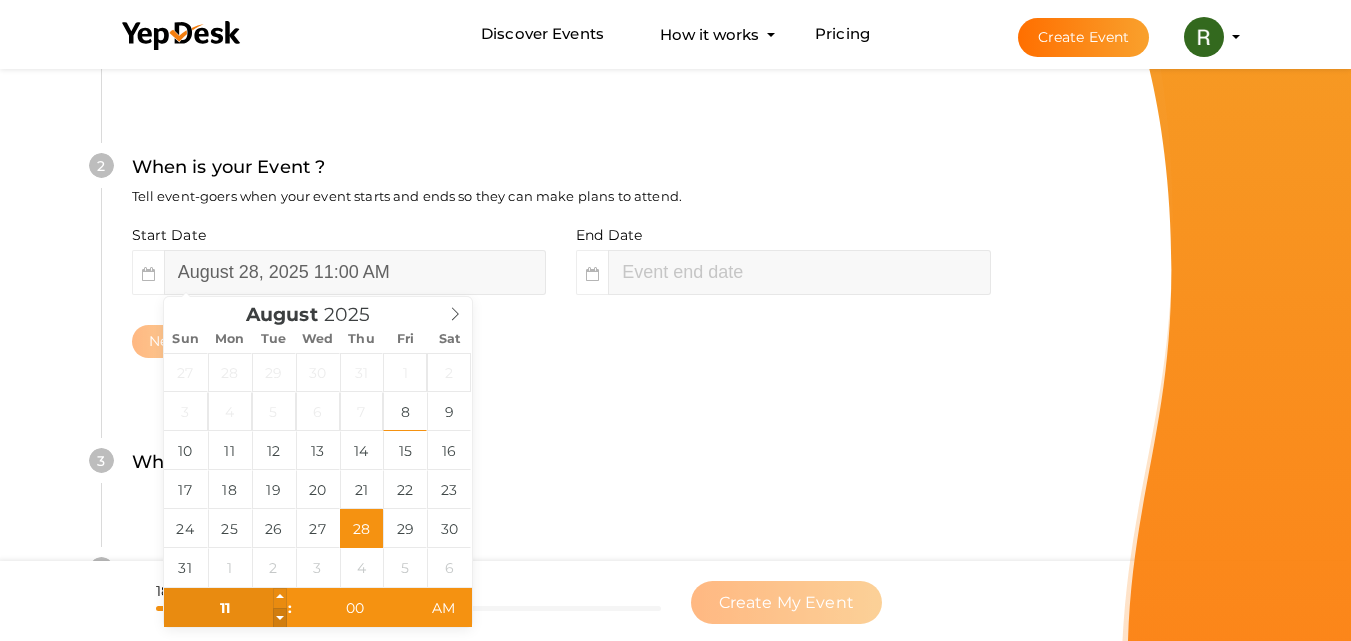 type on "10" 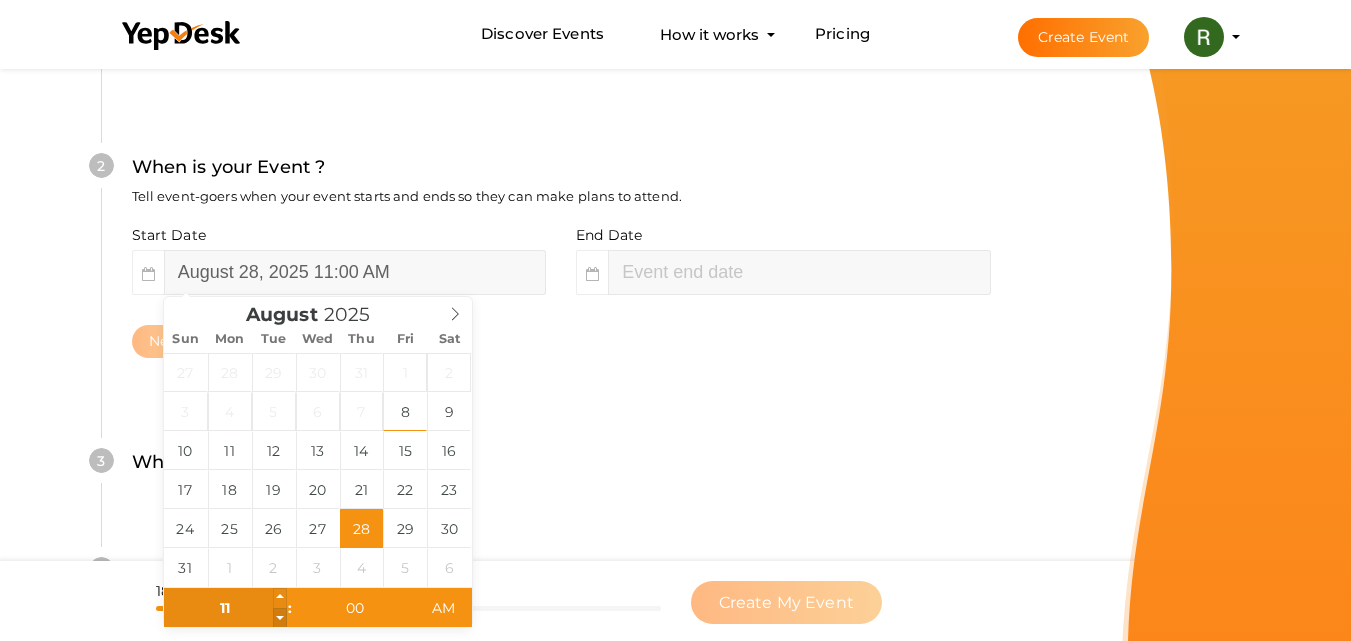 type on "[MONTH] [DAY], [YEAR] [TIME]" 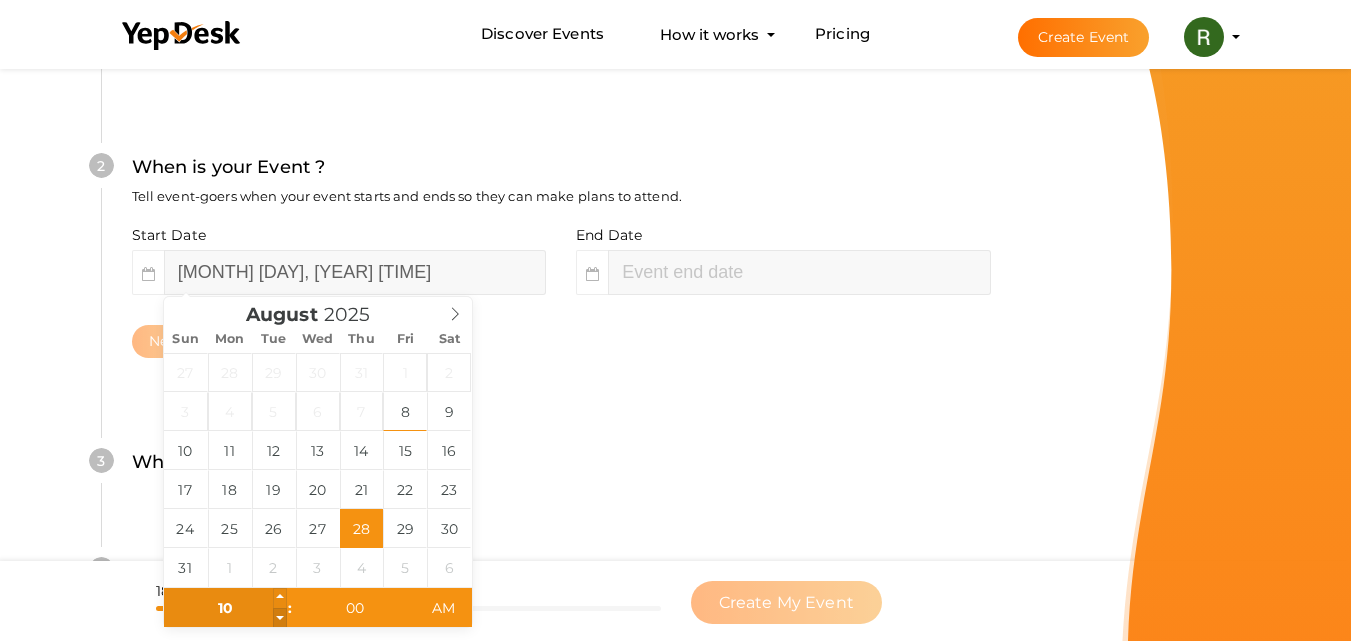 click at bounding box center (280, 618) 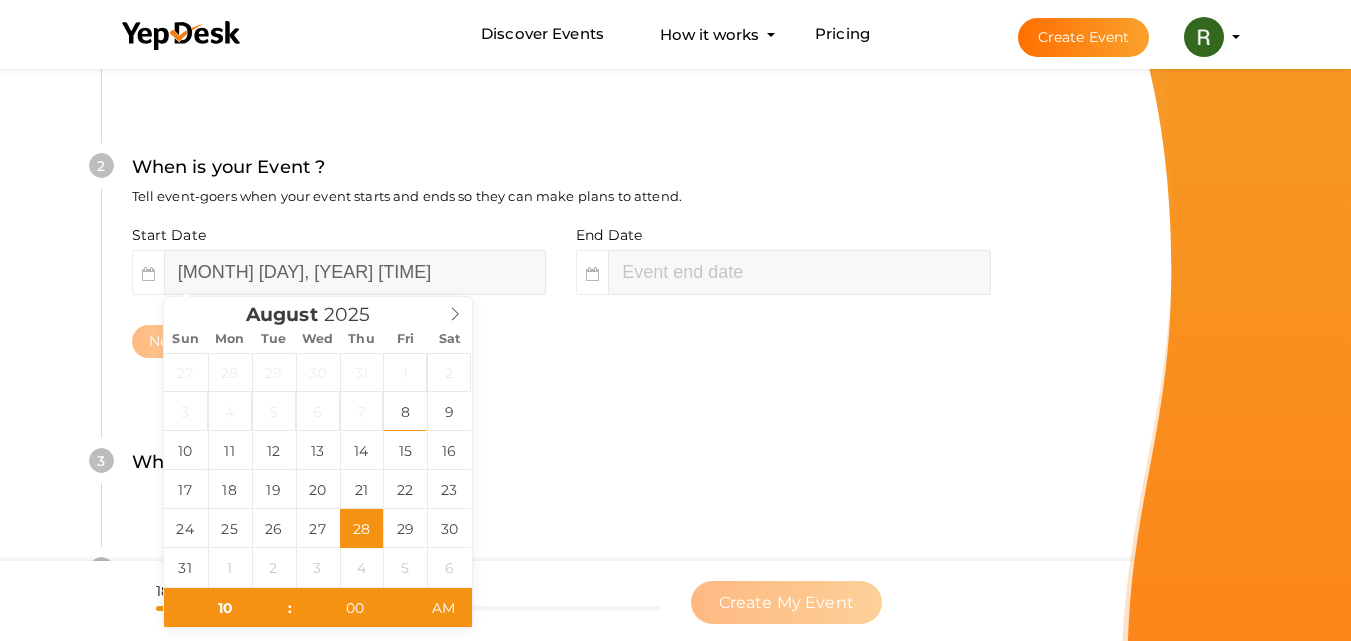 click on "3
Where is
your Event ?
Tell
event-goers where your event location is.
Venue
Online
Event
Sorry!
Couldn't find location. Please choose one from suggestions.
Required
event location address.
Next" at bounding box center [561, 472] 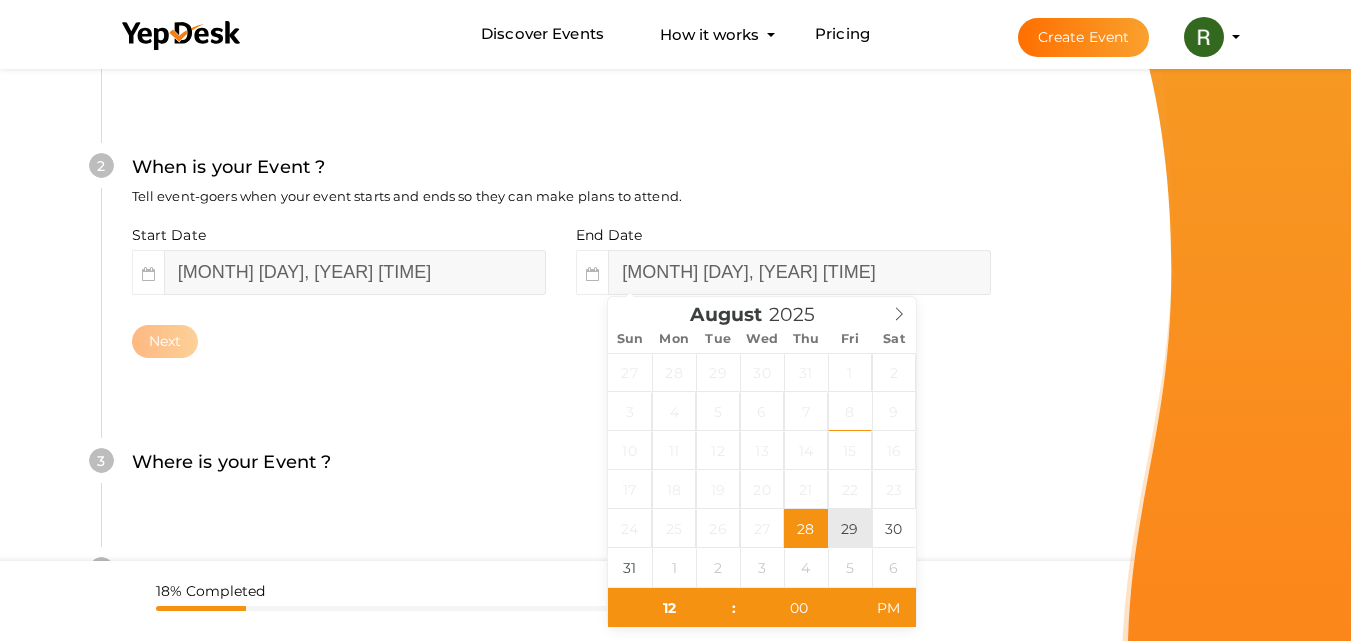type on "[MONTH] [DAY], [YEAR] [TIME]" 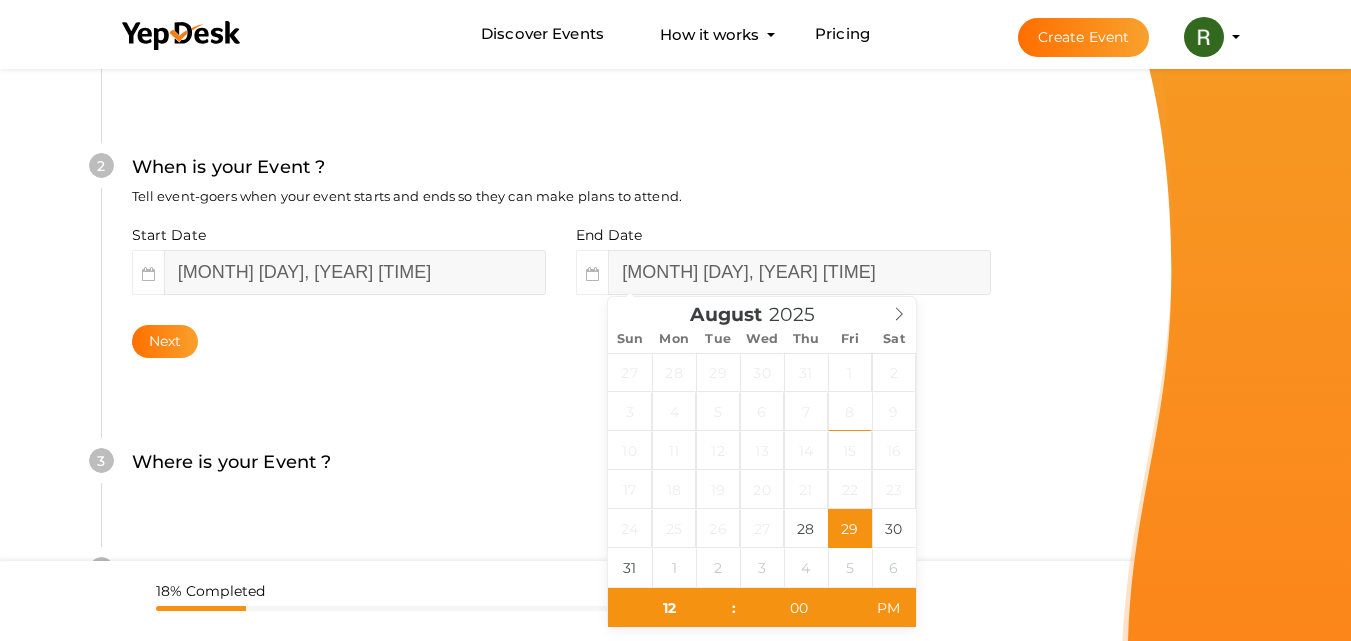 click on ":" at bounding box center (734, 608) 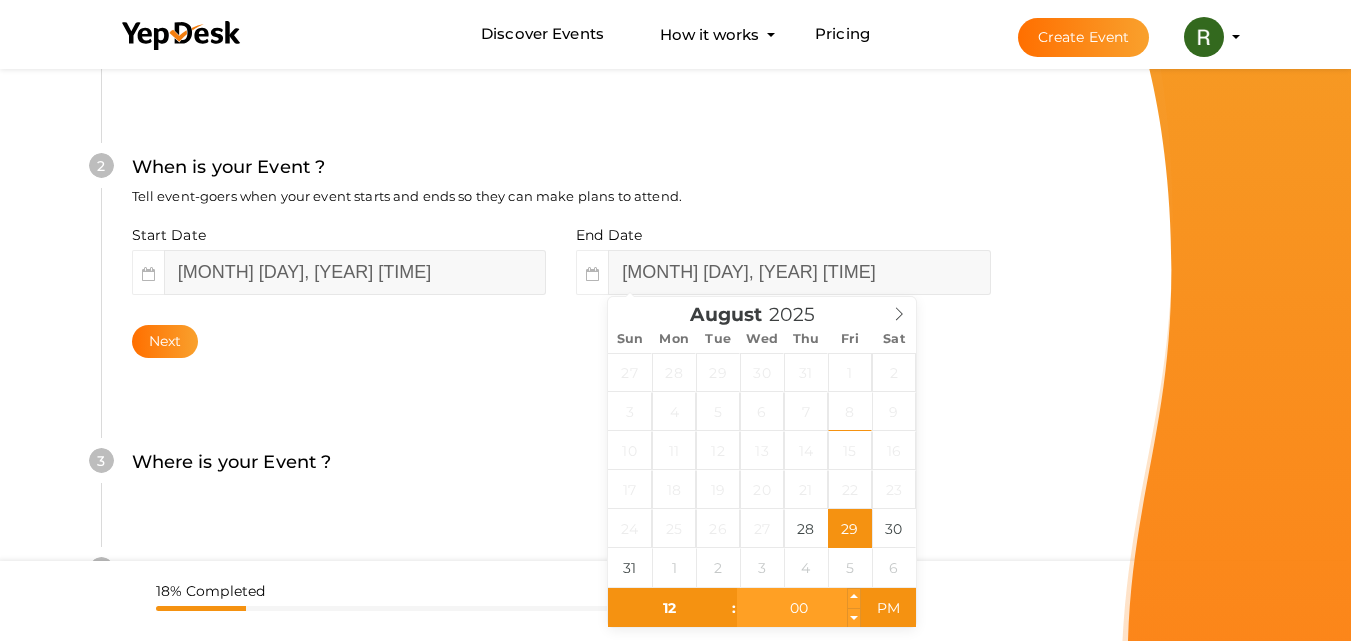 click on "00" at bounding box center (798, 608) 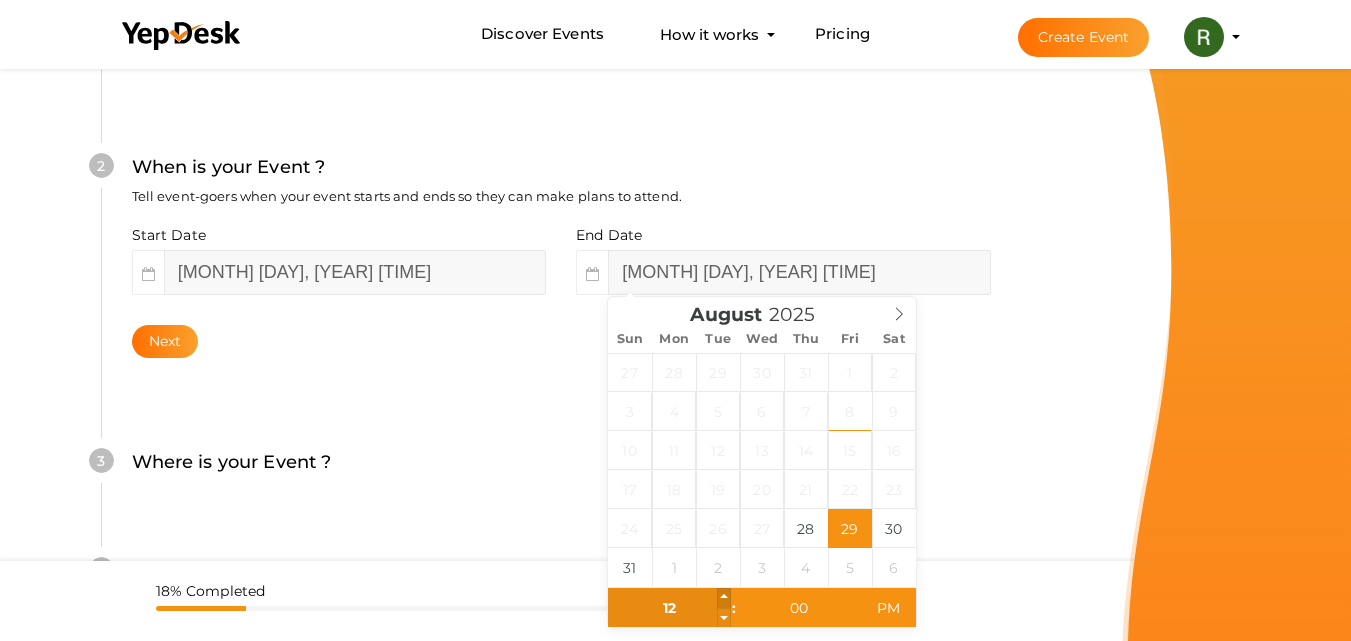 type on "01" 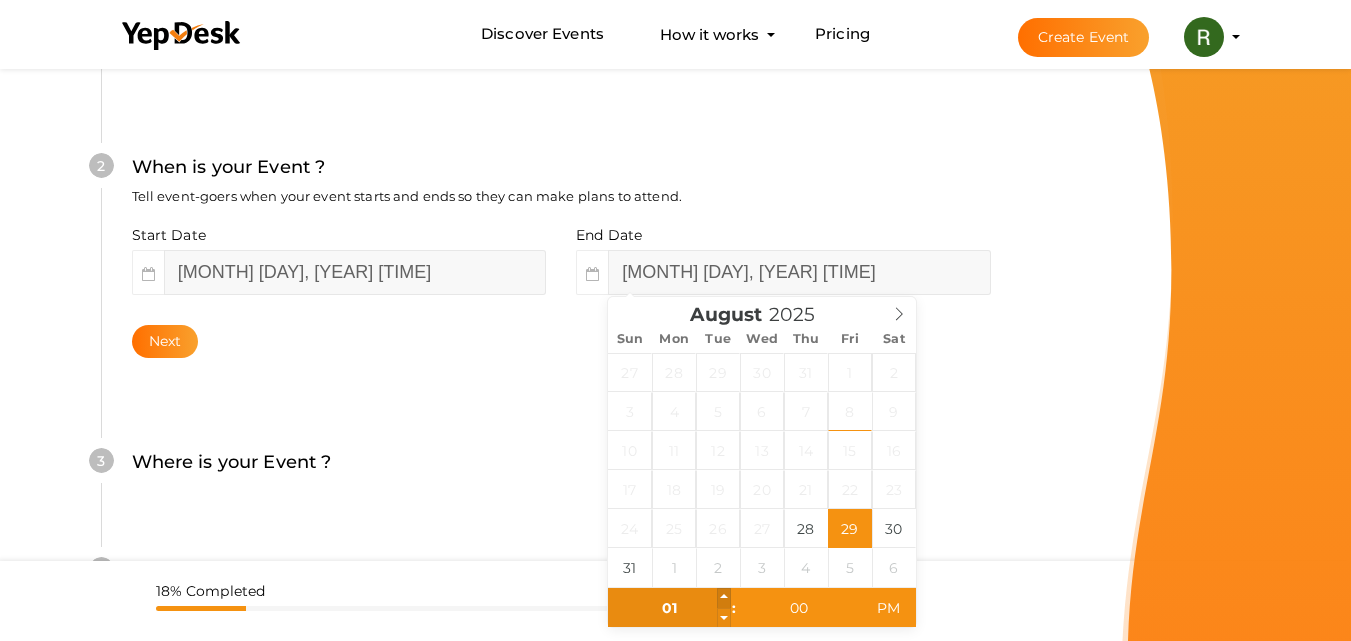 click at bounding box center (724, 598) 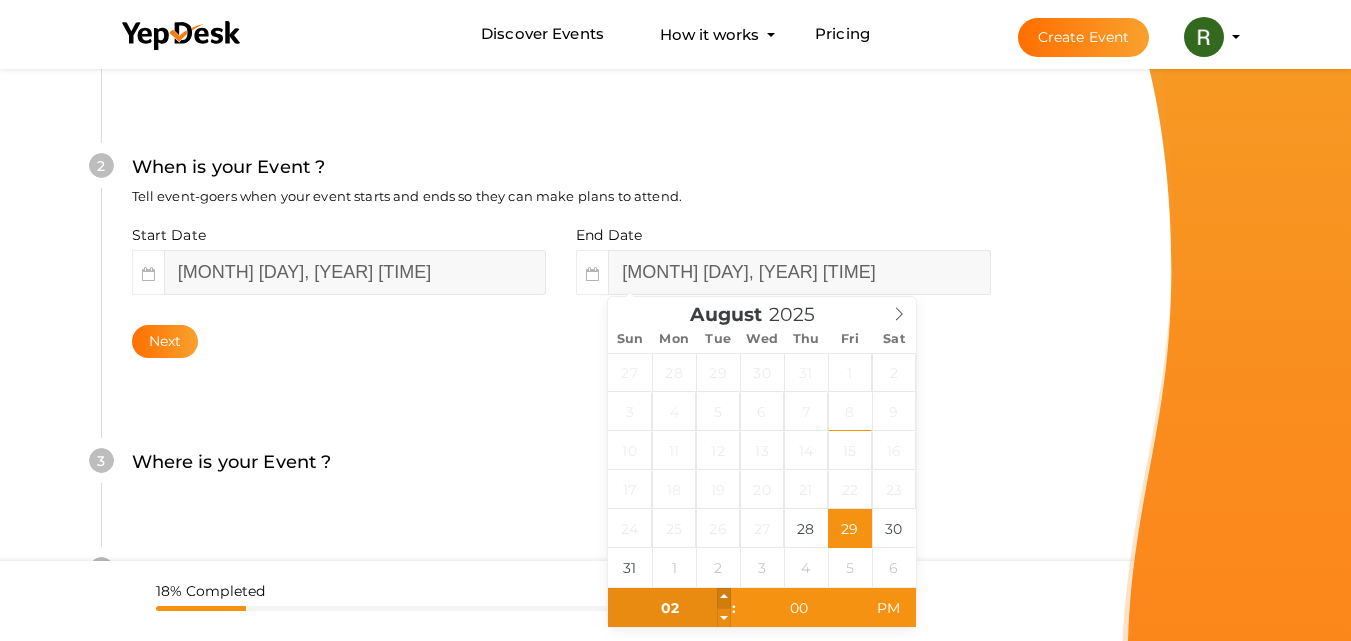 click at bounding box center [724, 598] 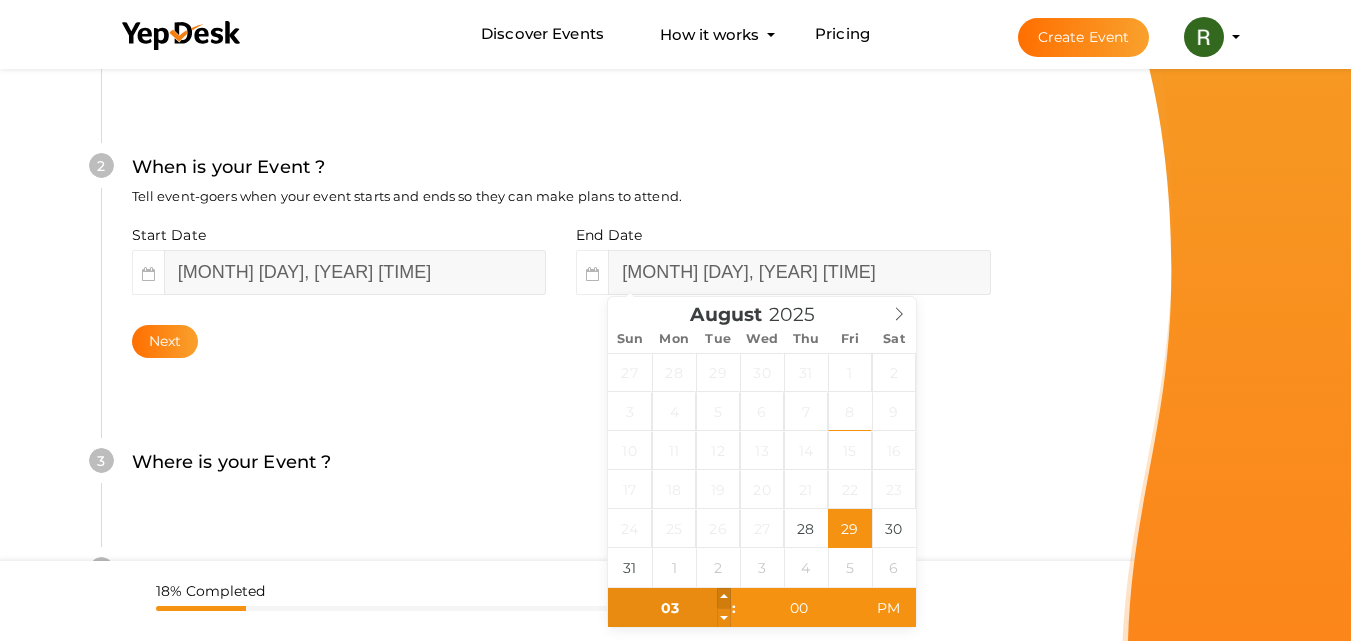 click at bounding box center [724, 598] 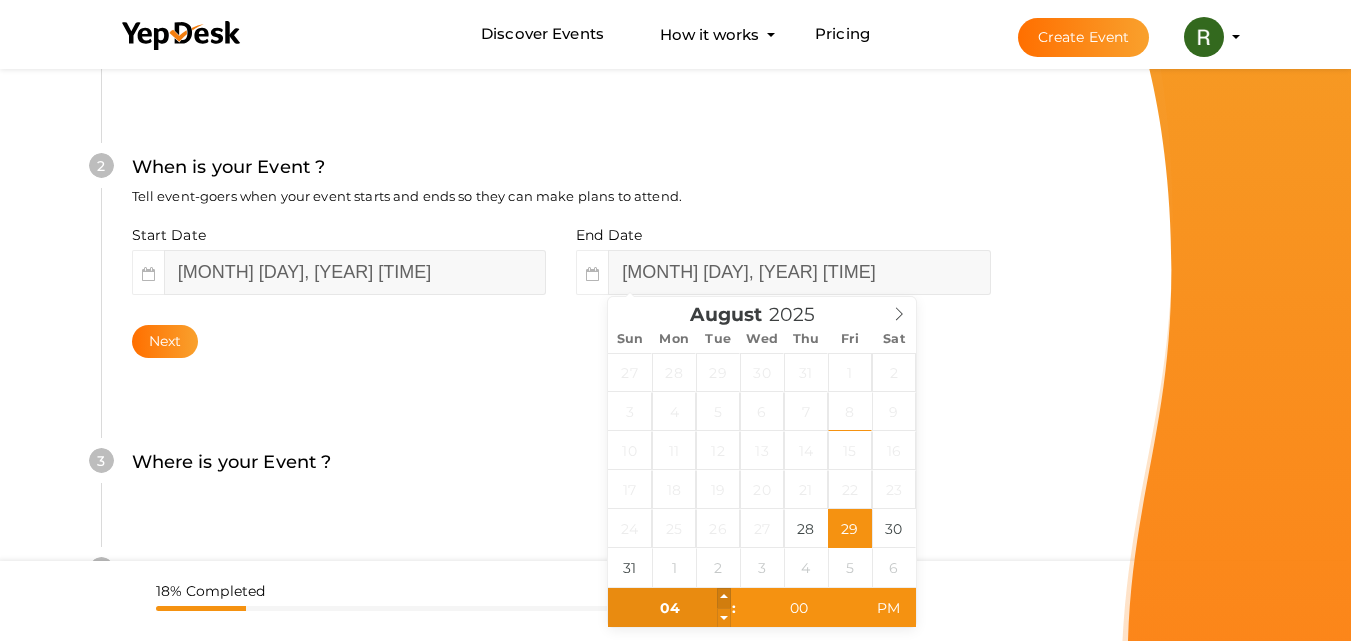 click at bounding box center (724, 598) 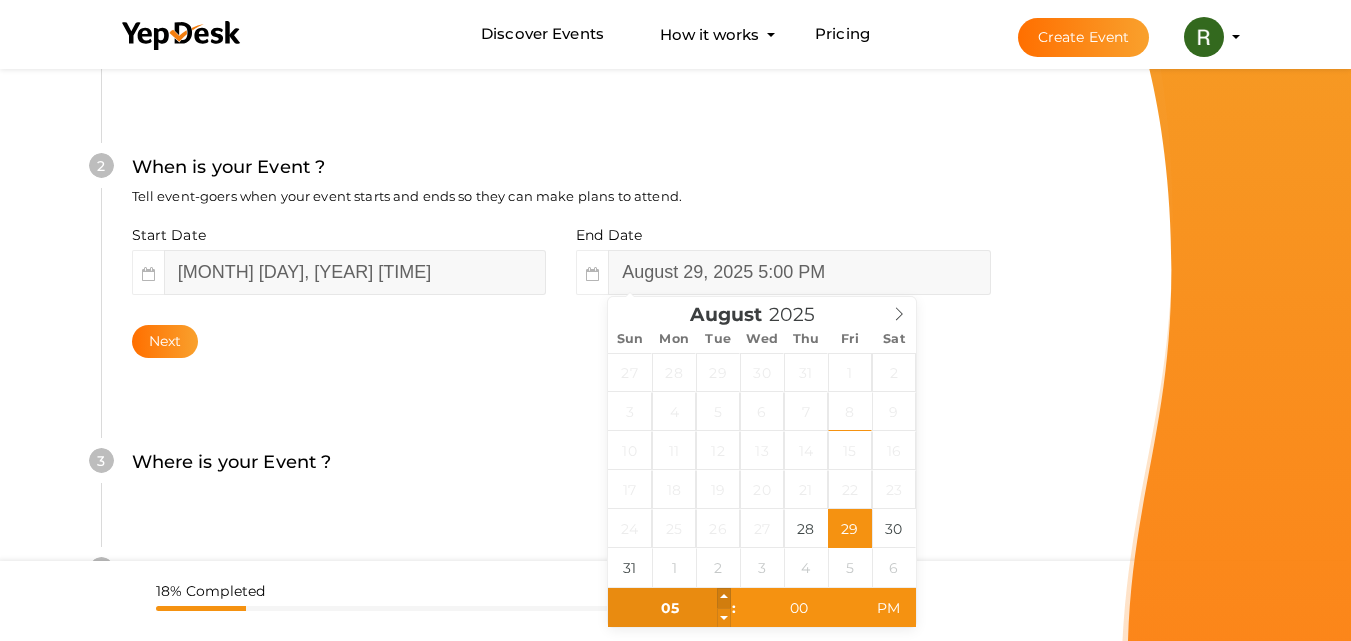 click at bounding box center [724, 598] 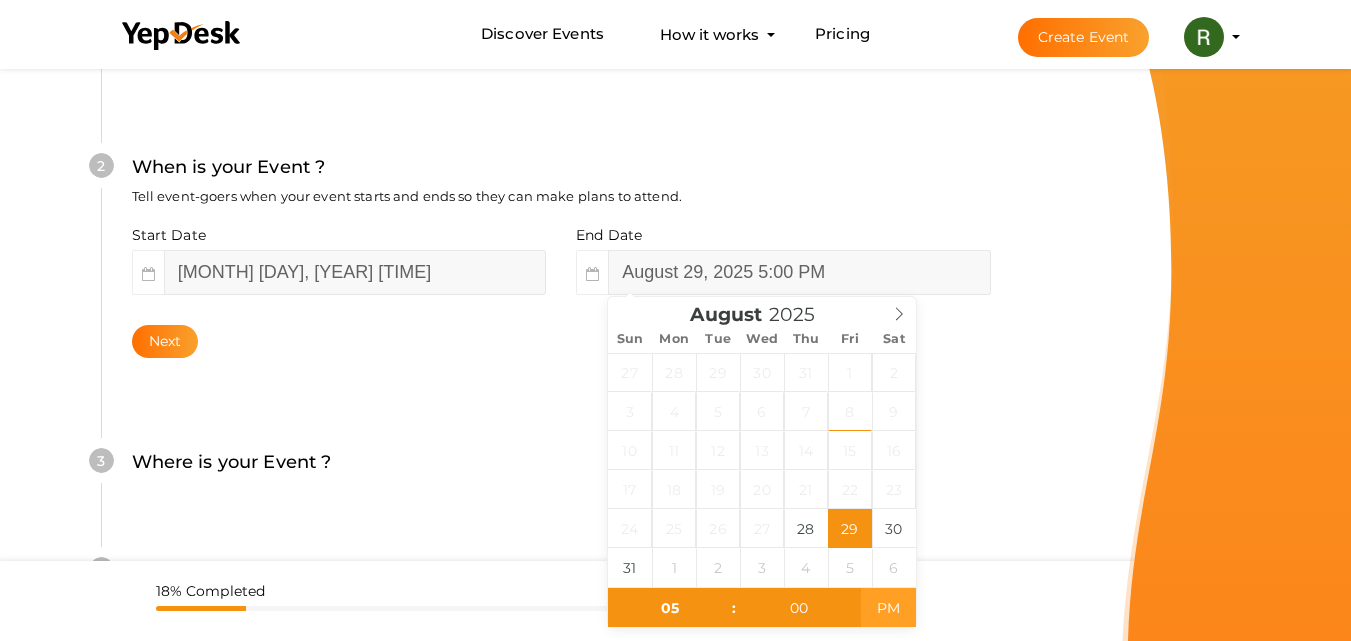 type on "[MONTH] [DAY], [YEAR] [TIME]" 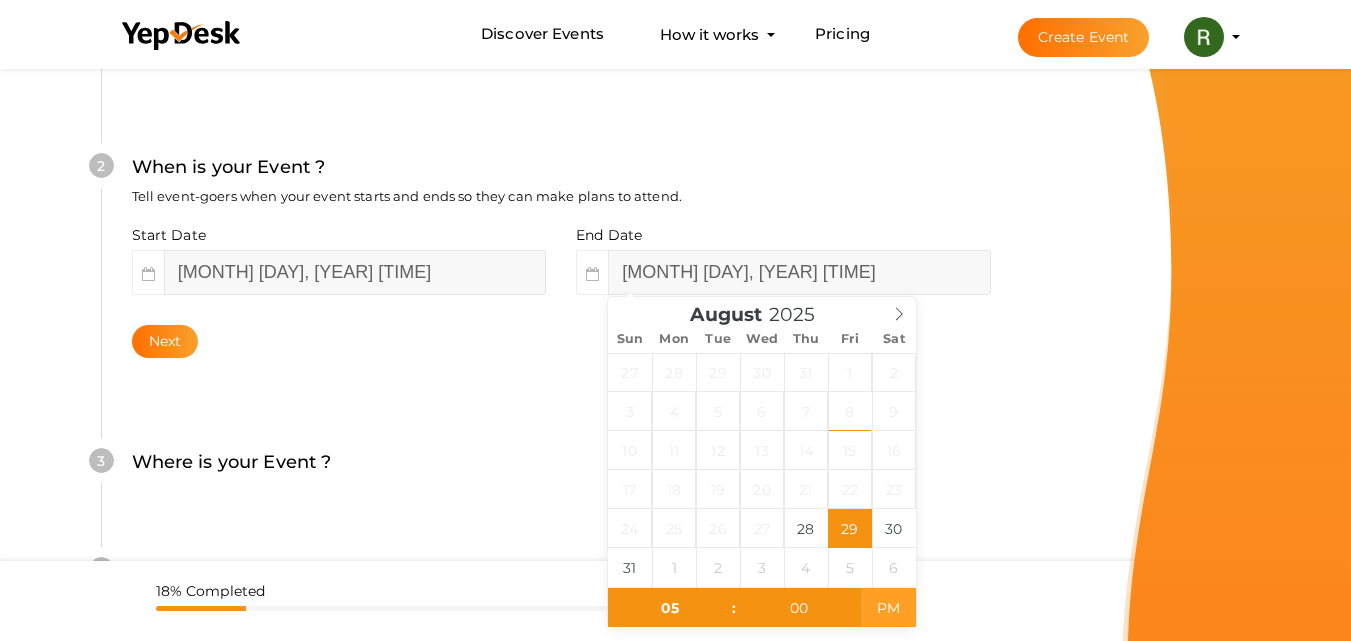 click on "PM" at bounding box center [888, 608] 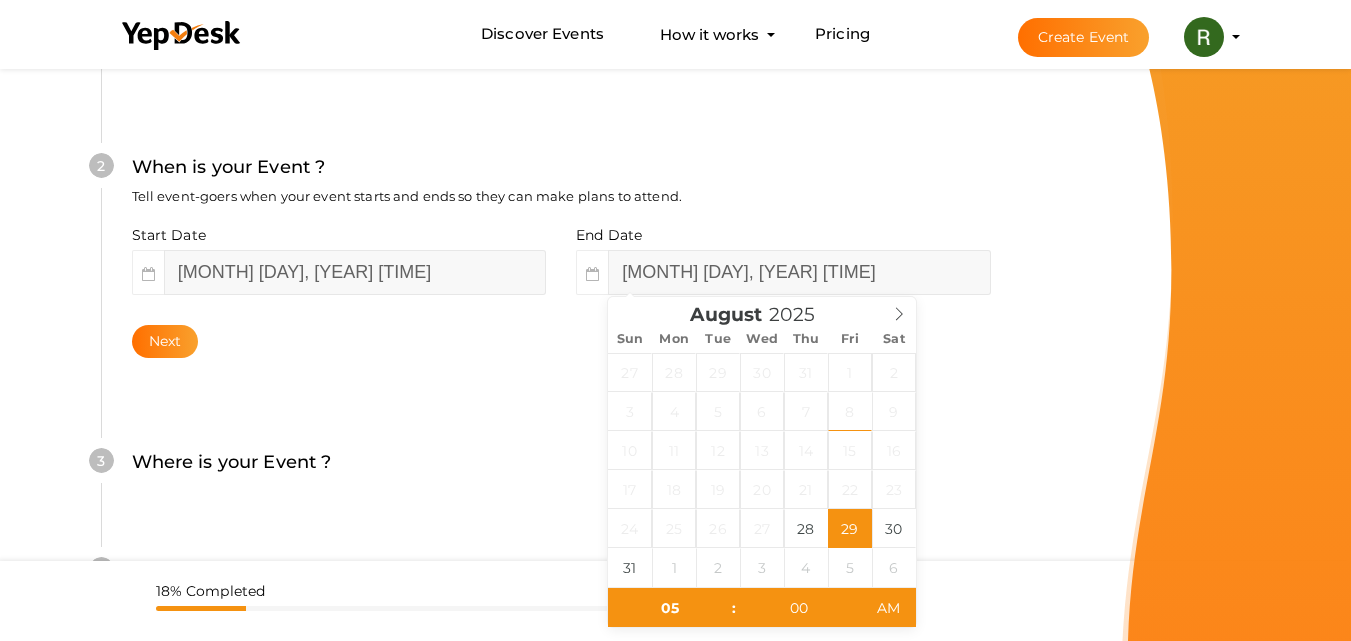 click on "Where is
your Event ?
Tell
event-goers where your event location is." at bounding box center [561, 472] 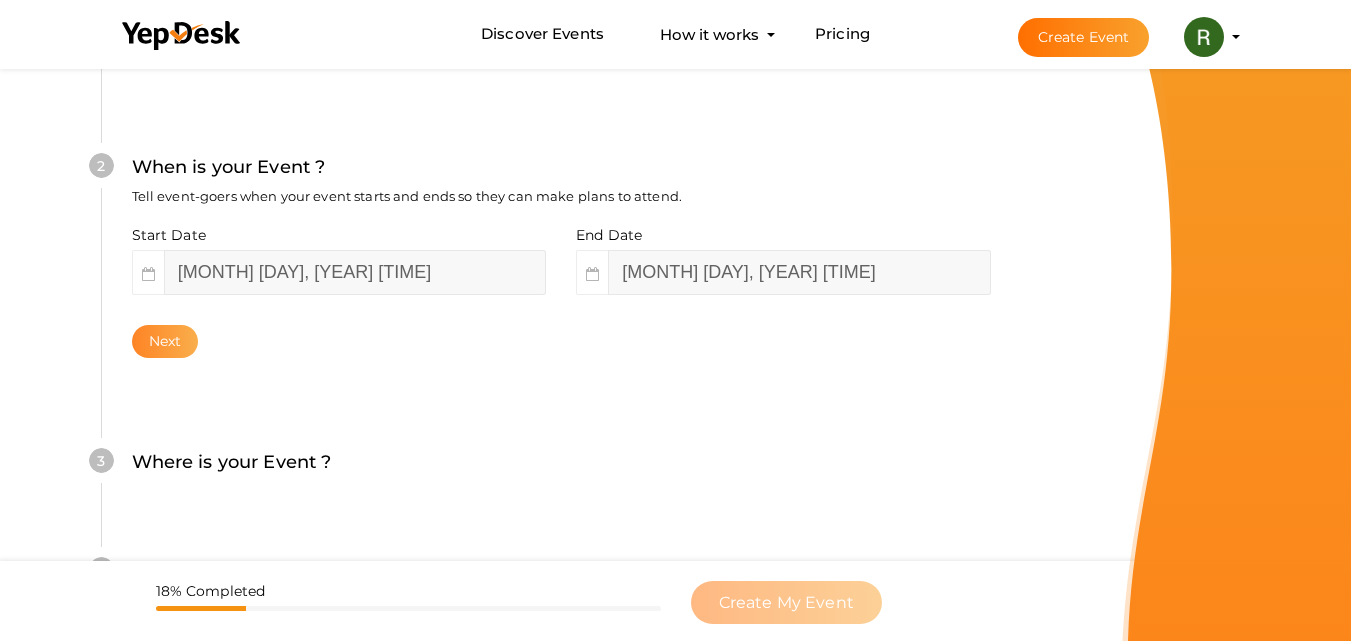 click on "Next" at bounding box center (165, 341) 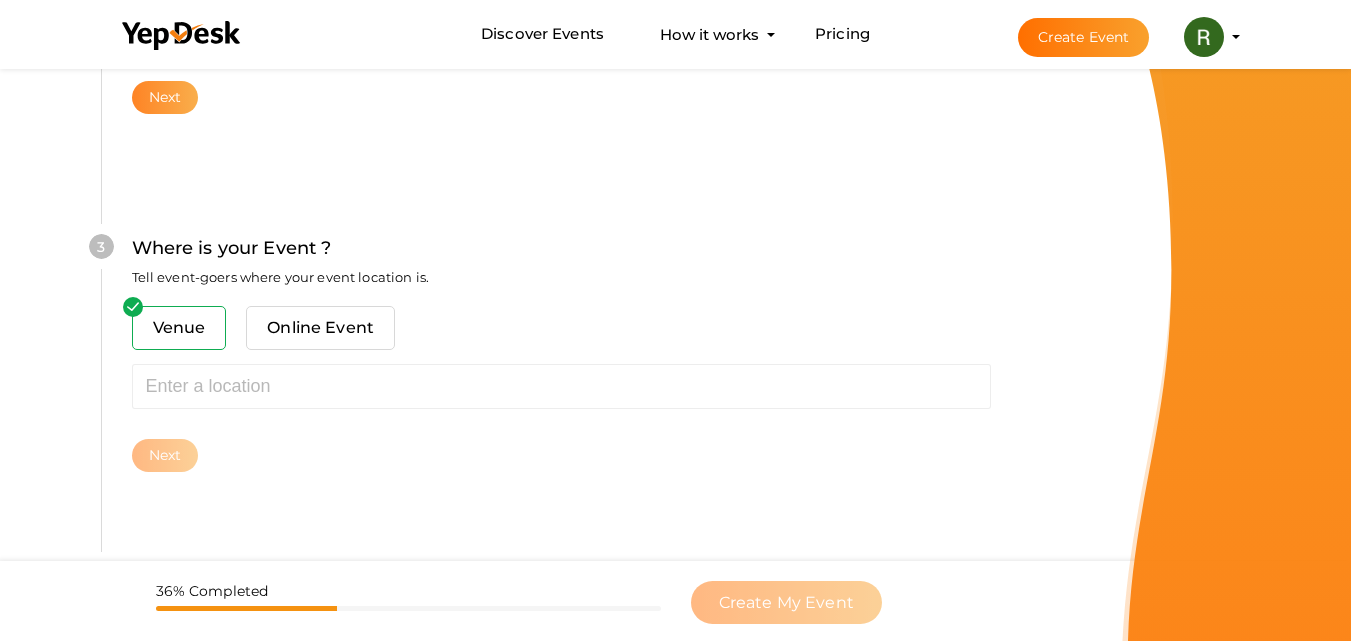 scroll, scrollTop: 785, scrollLeft: 0, axis: vertical 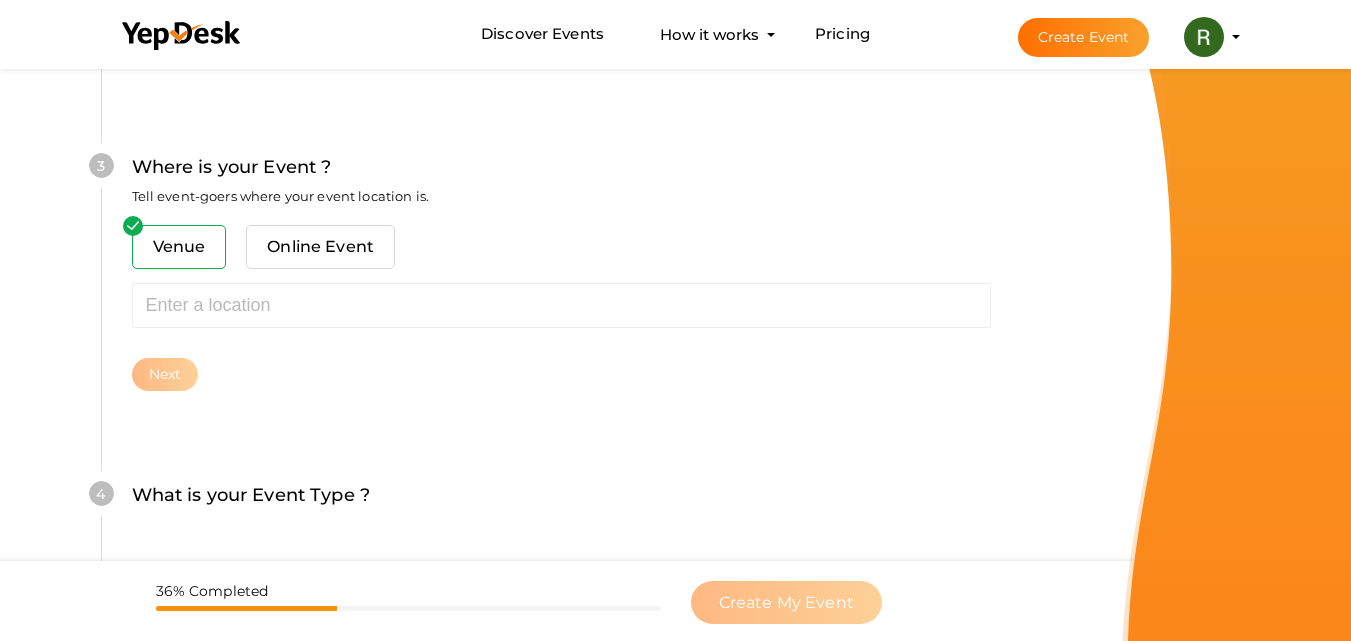 click on "Venue
Online
Event" at bounding box center (561, 254) 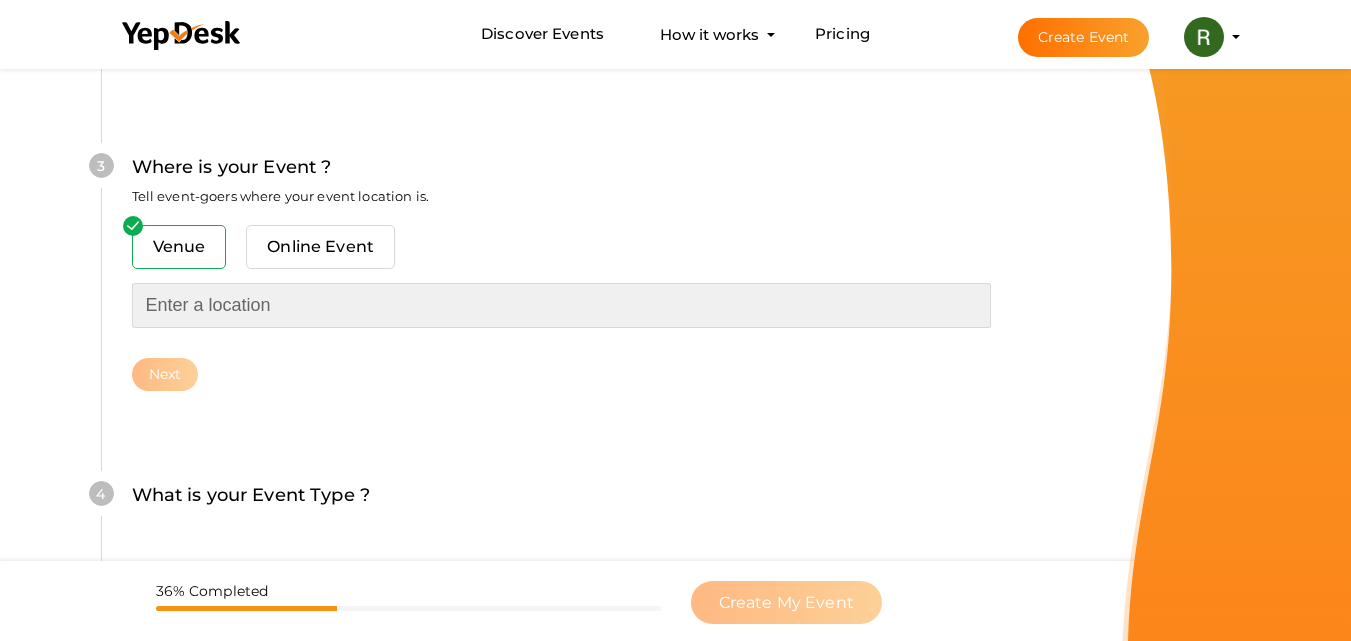click at bounding box center [561, 305] 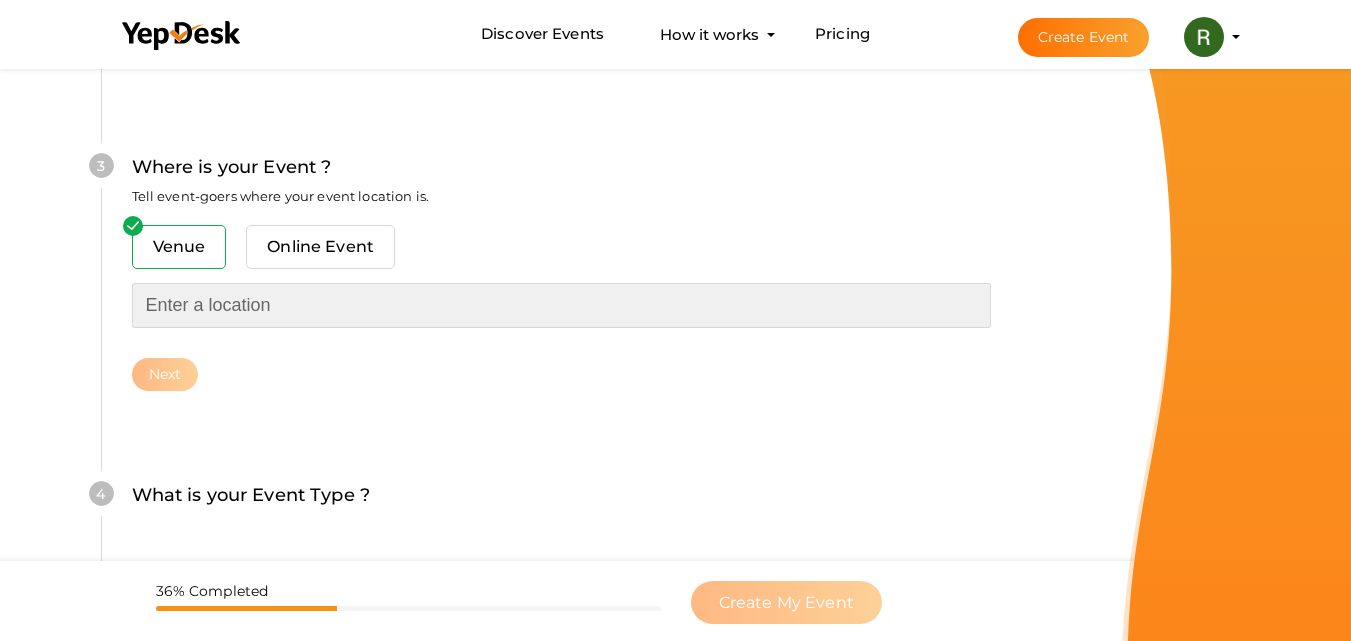 paste on "[CITY], [COUNTRY]" 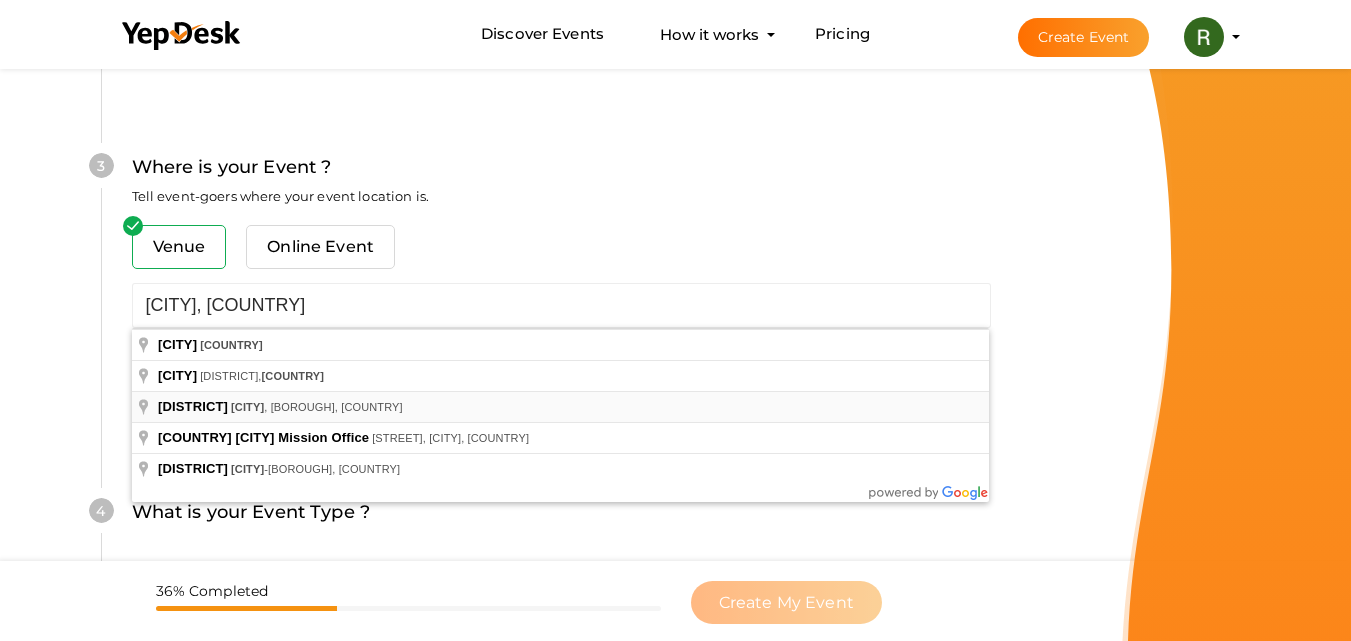 type on "[DISTRICT], [CITY], [BOROUGH], [COUNTRY]" 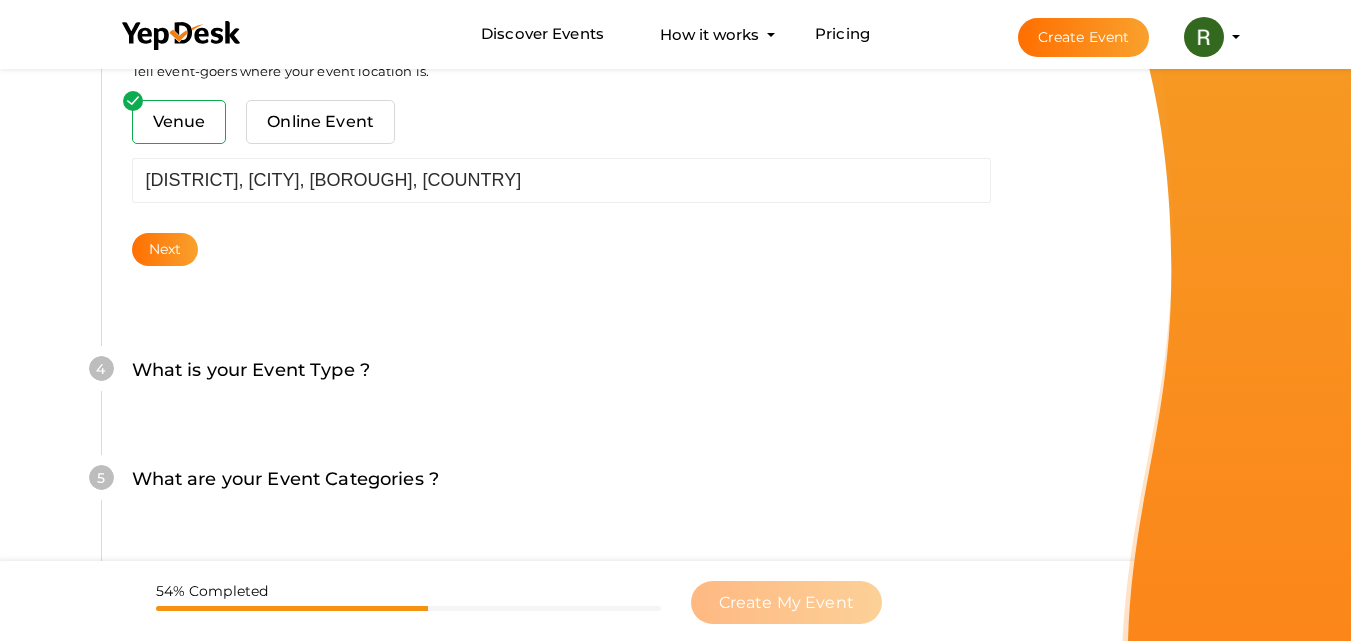 scroll, scrollTop: 1085, scrollLeft: 0, axis: vertical 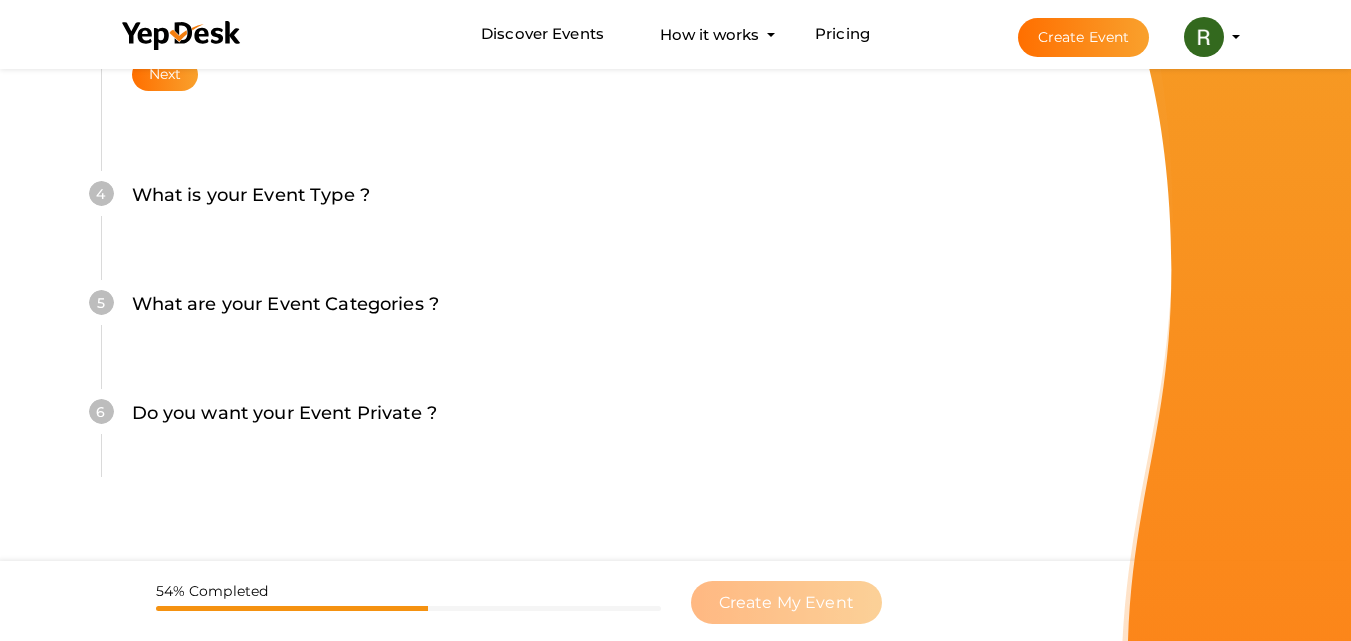 click on "What is your
Event Type ?" at bounding box center (251, 195) 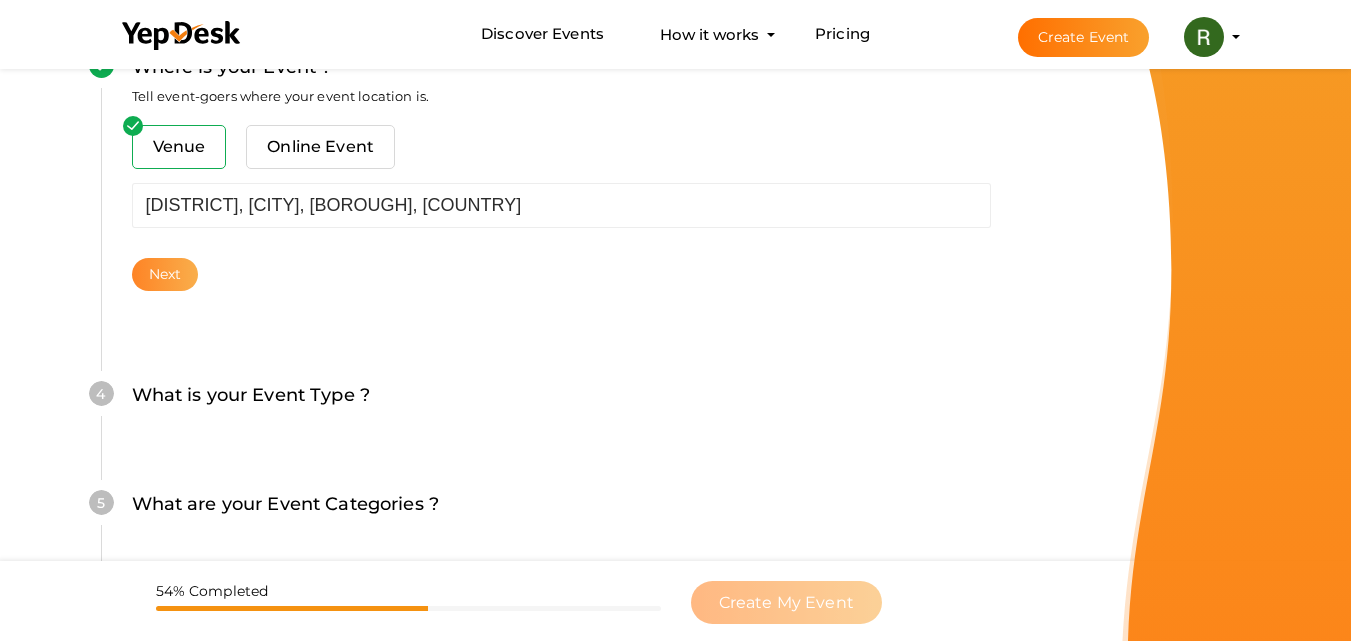 click on "Next" at bounding box center [165, 274] 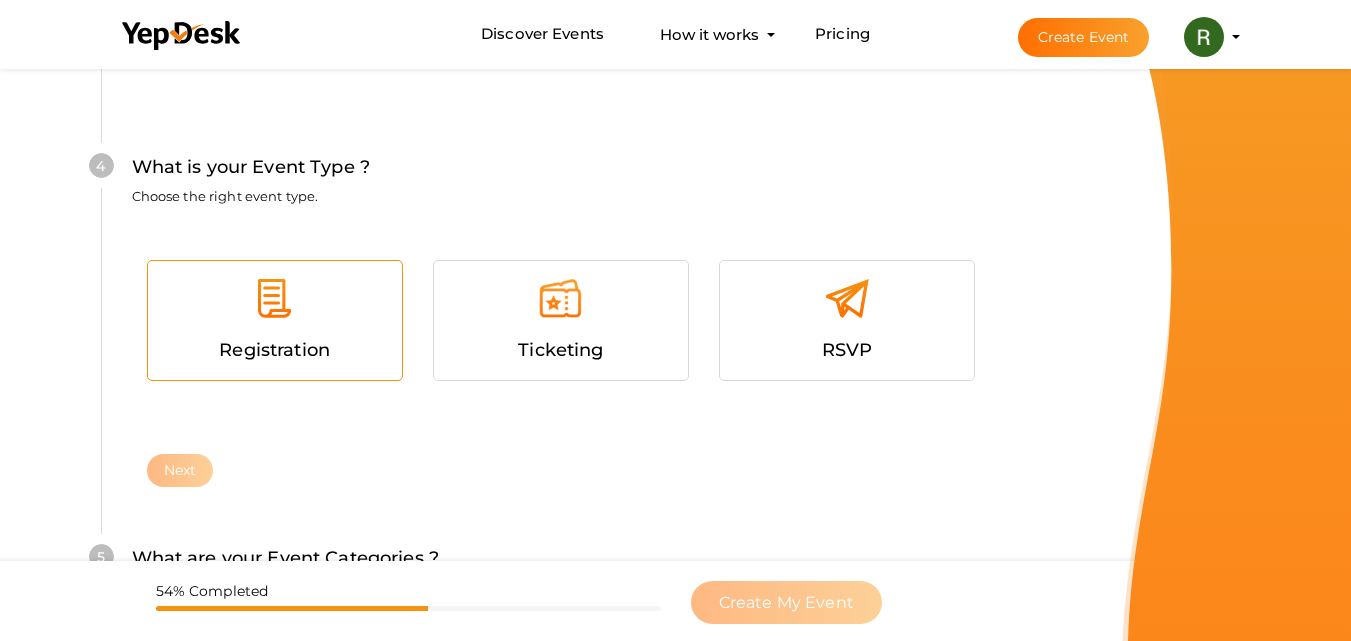 click on "Registration" at bounding box center (274, 350) 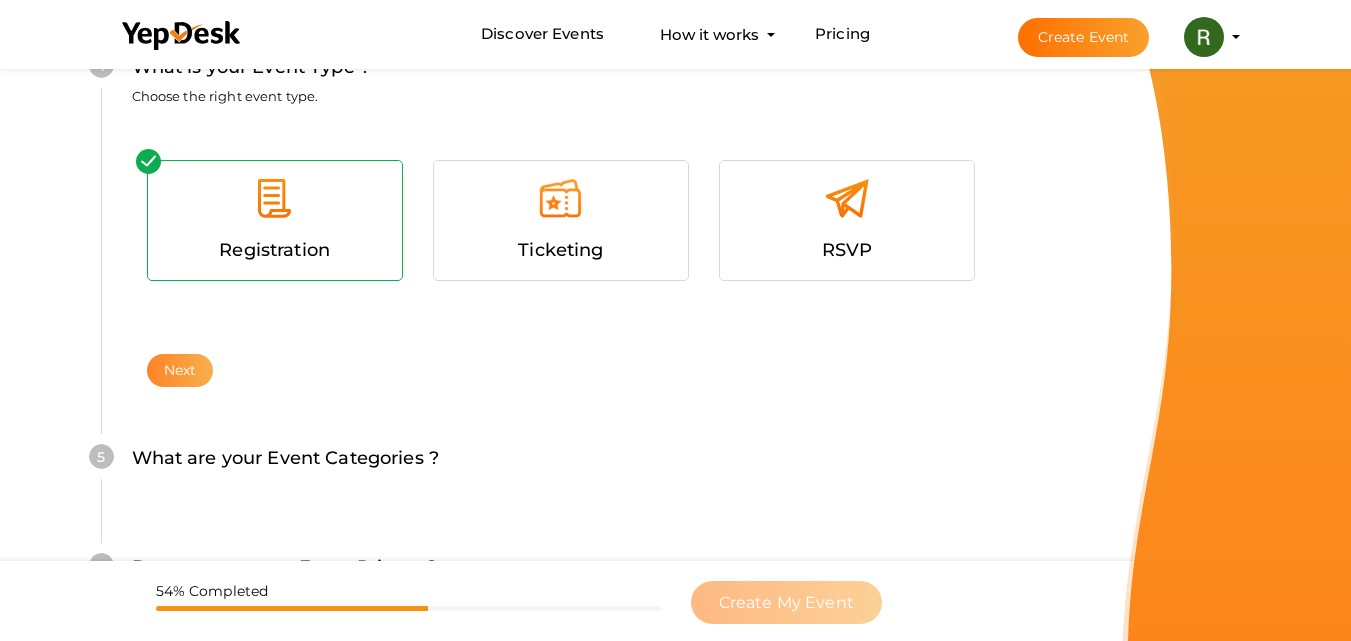 click on "Next" at bounding box center (180, 370) 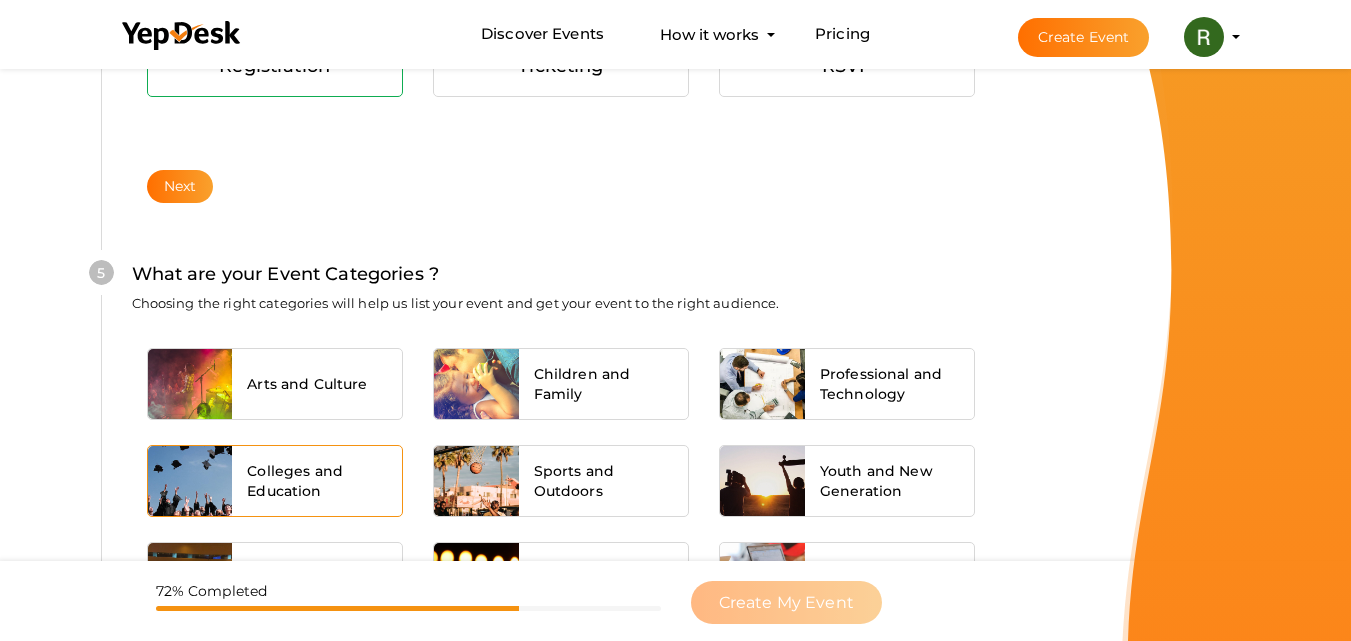 scroll, scrollTop: 1227, scrollLeft: 0, axis: vertical 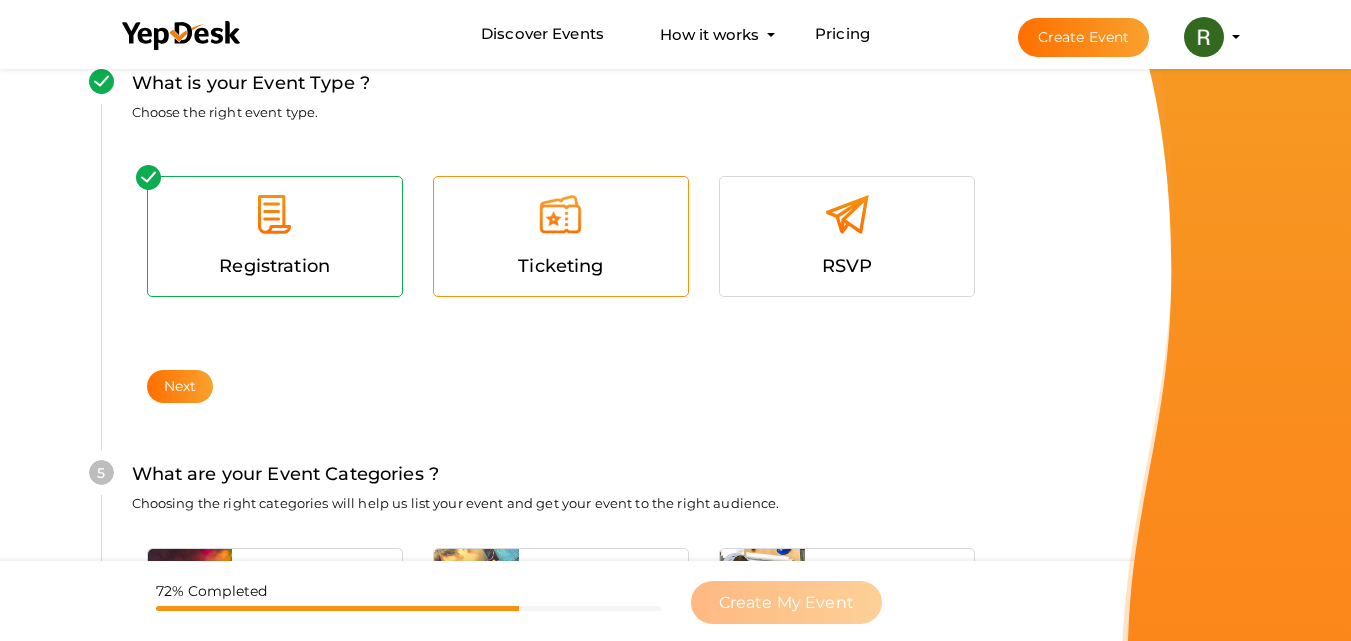 click on "Ticketing" at bounding box center [560, 266] 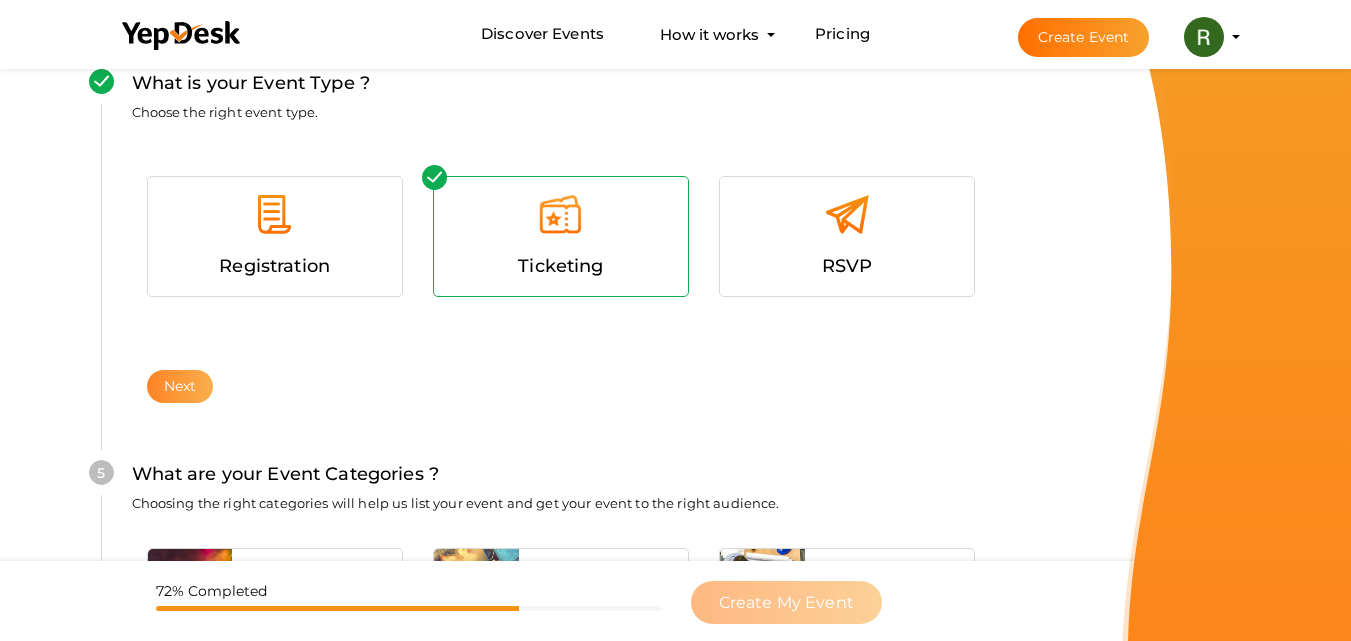 click on "Next" at bounding box center (180, 386) 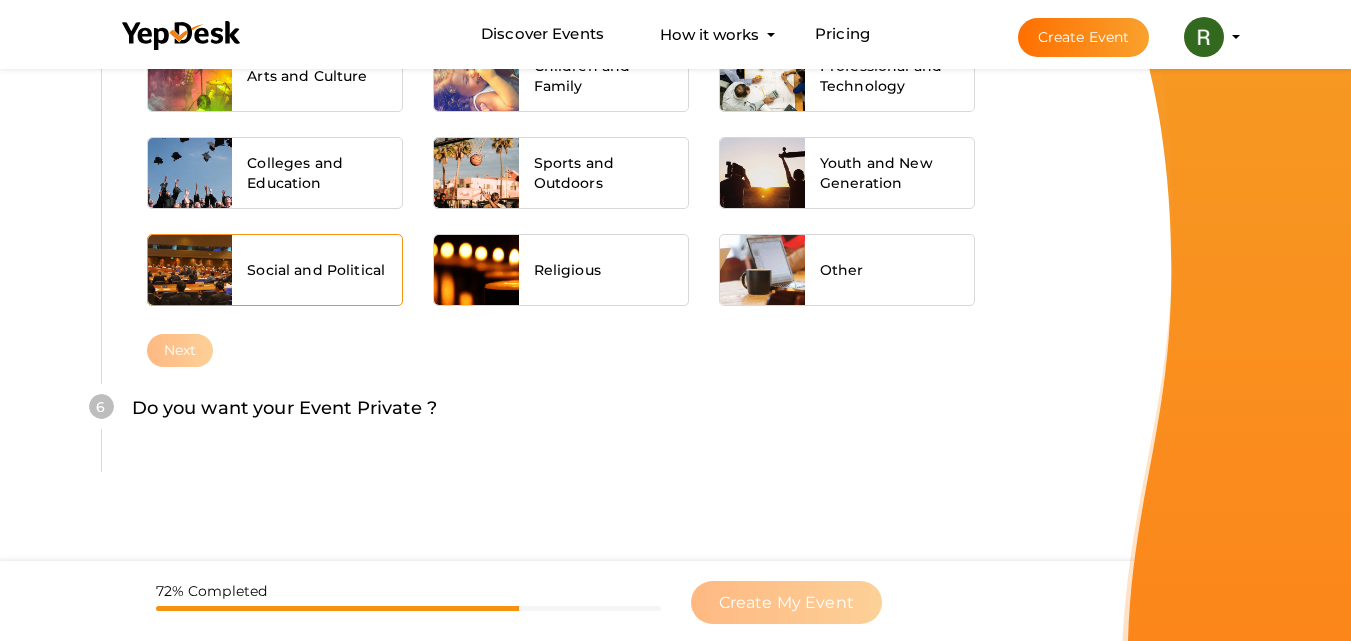 scroll, scrollTop: 1730, scrollLeft: 0, axis: vertical 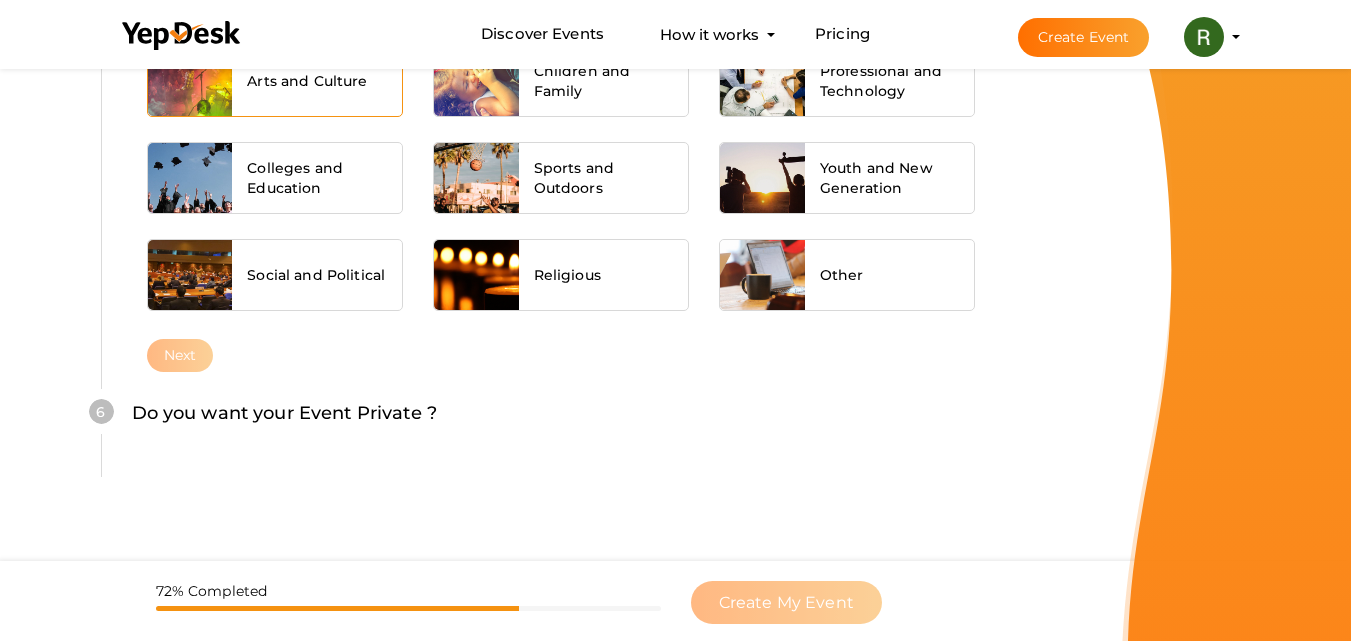 click on "Arts and Culture" at bounding box center [307, 81] 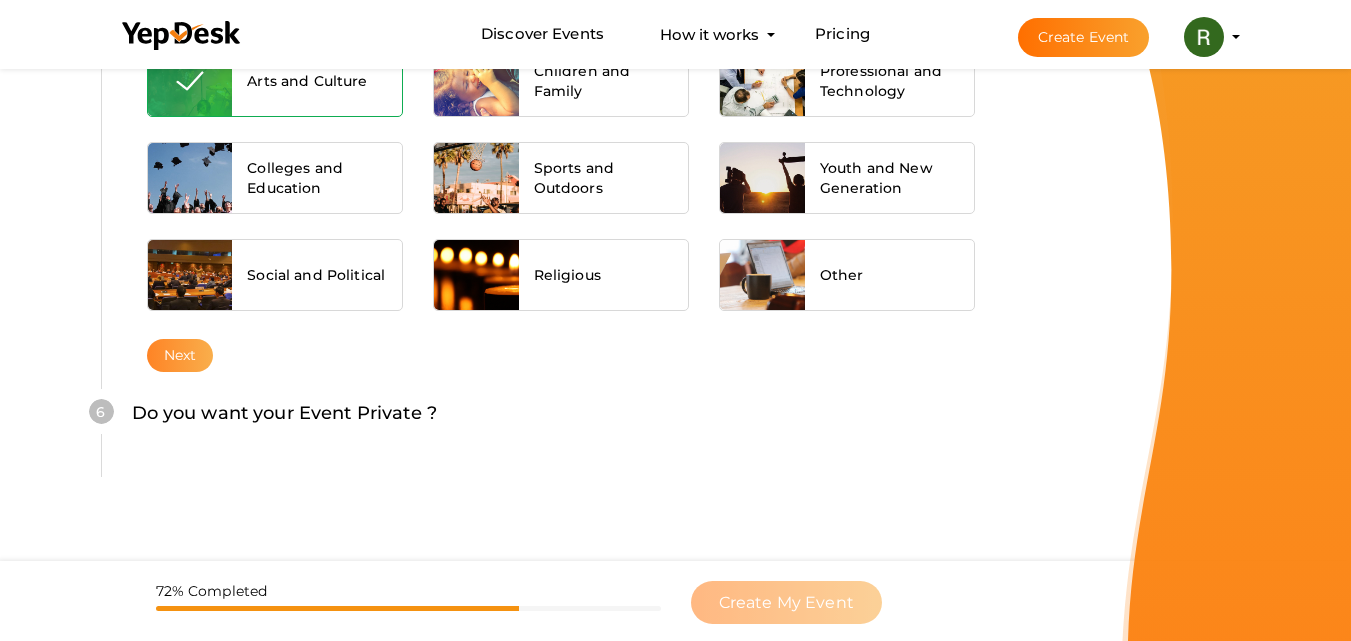 click on "Next" at bounding box center (180, 355) 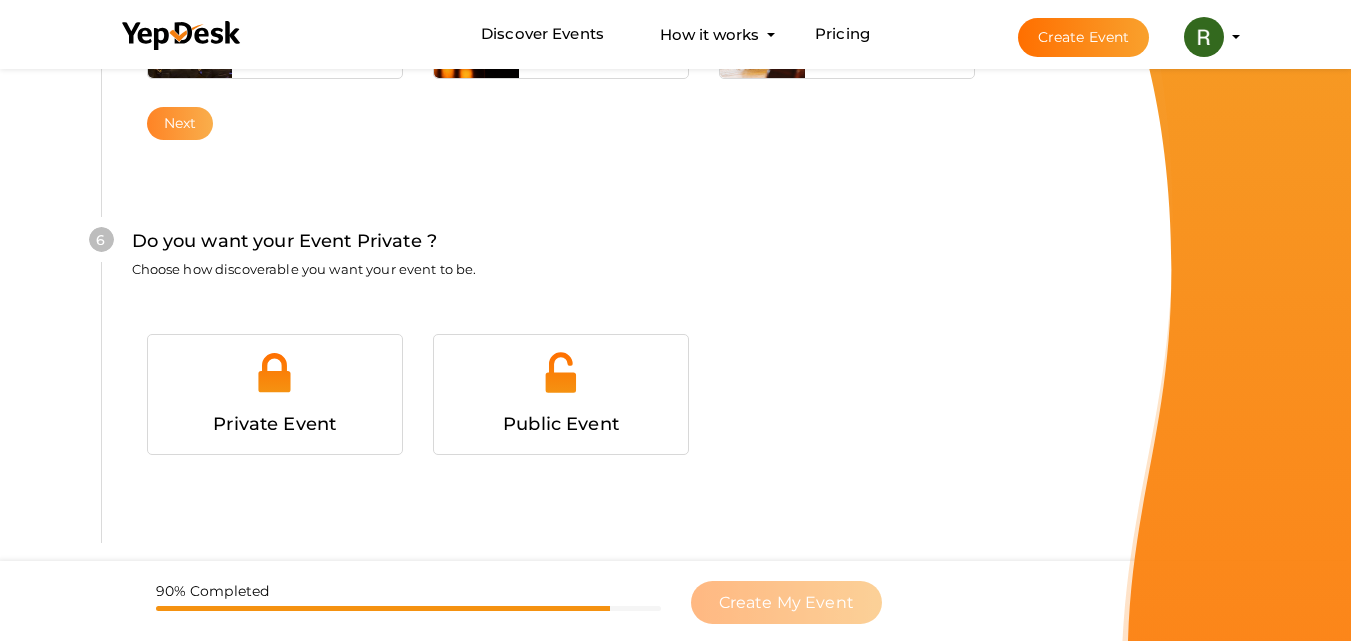 scroll, scrollTop: 2006, scrollLeft: 0, axis: vertical 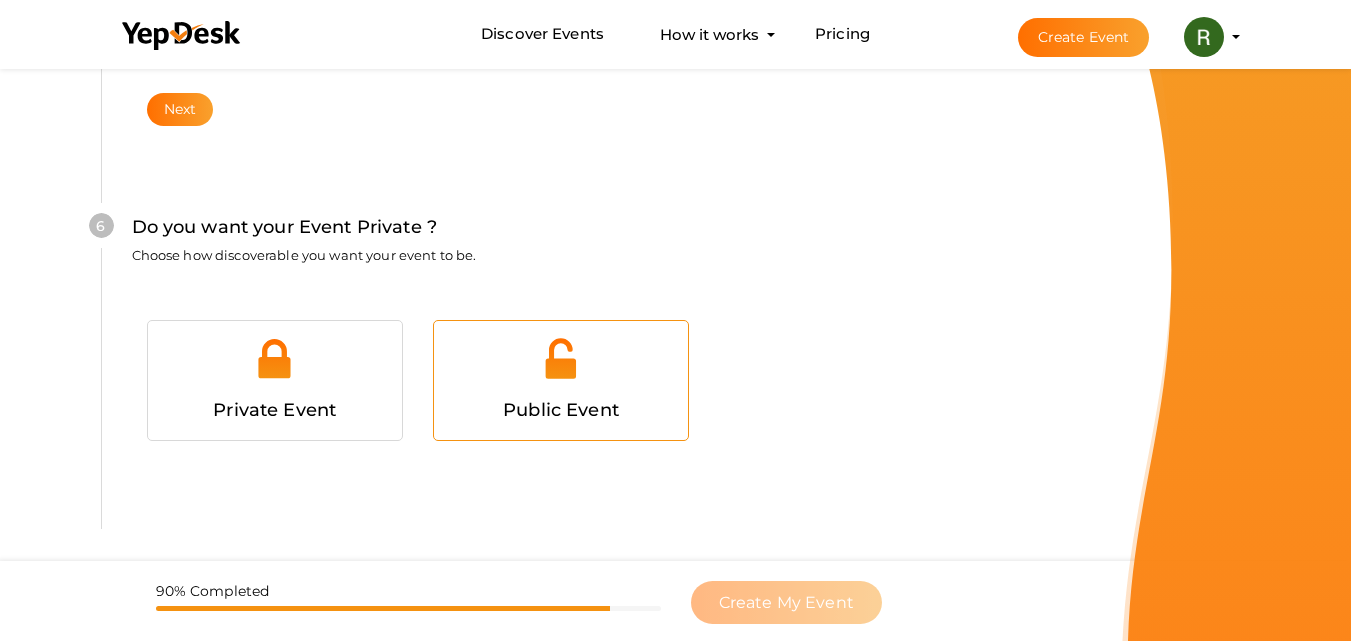 click on "Public
Event" at bounding box center (561, 410) 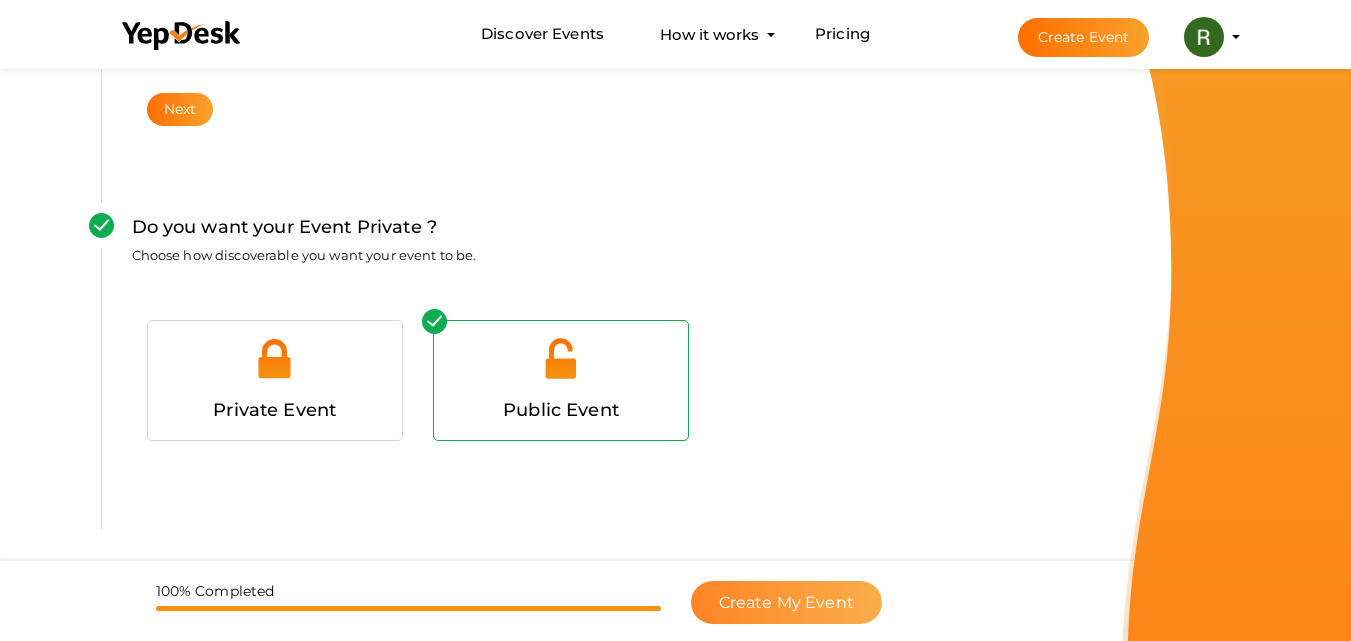 click on "Create
My
Event" at bounding box center (786, 602) 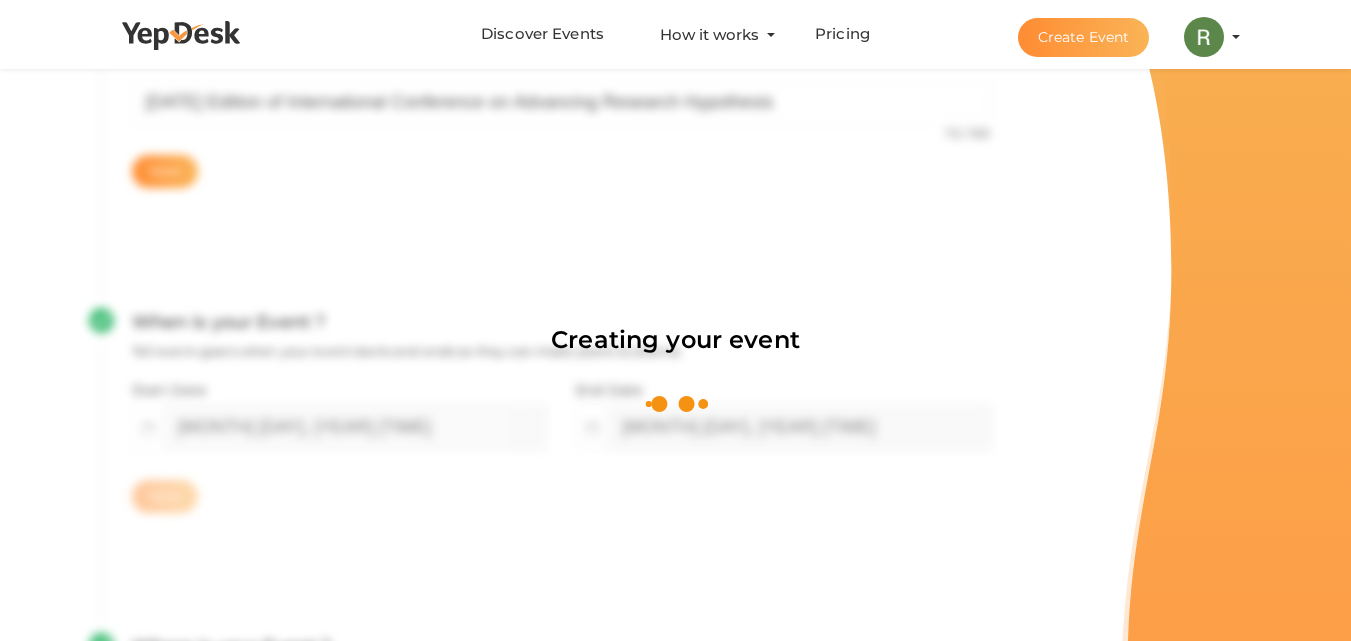scroll, scrollTop: 300, scrollLeft: 0, axis: vertical 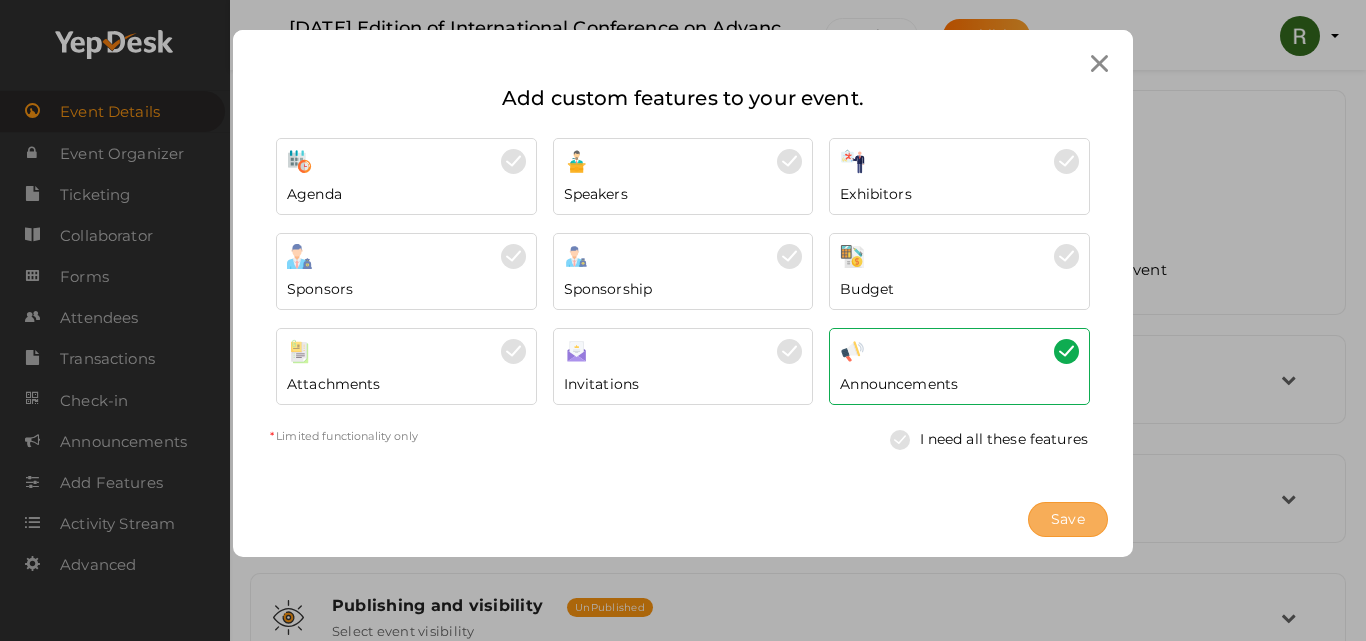 click on "Save" at bounding box center [1068, 519] 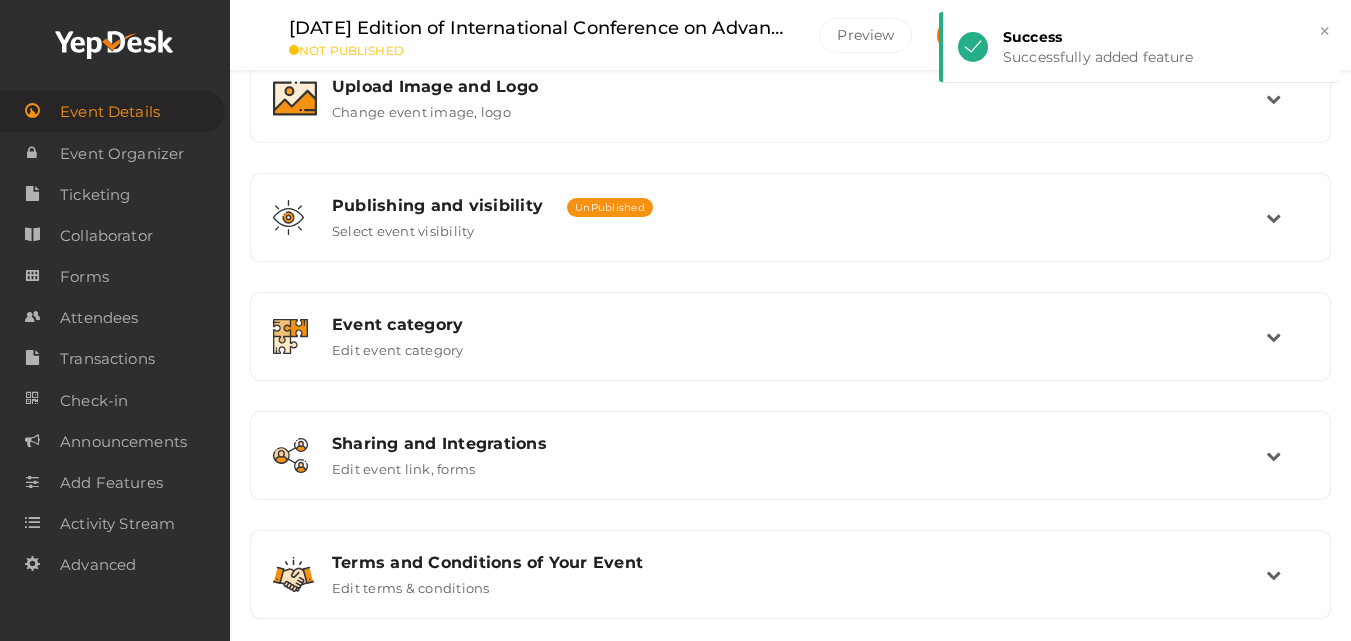 scroll, scrollTop: 428, scrollLeft: 0, axis: vertical 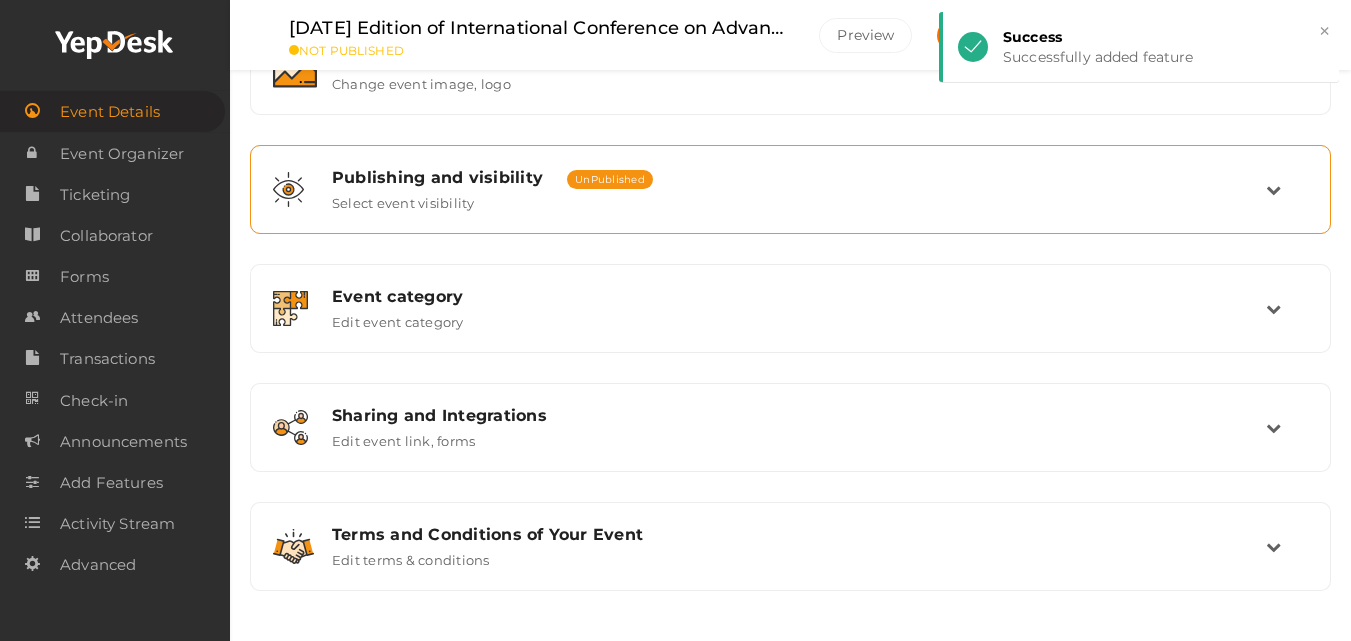 click on "Publishing and visibility
Published
UnPublished" at bounding box center (799, 177) 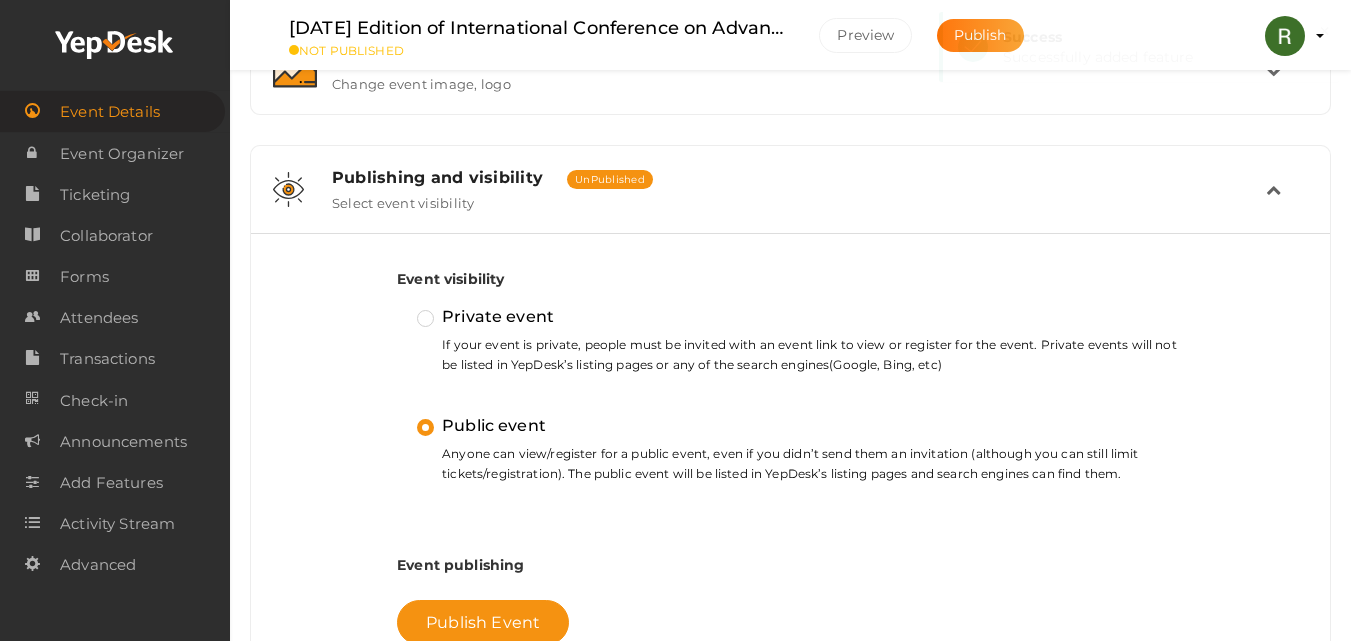 click on "Publishing and visibility
Published
UnPublished" at bounding box center [799, 177] 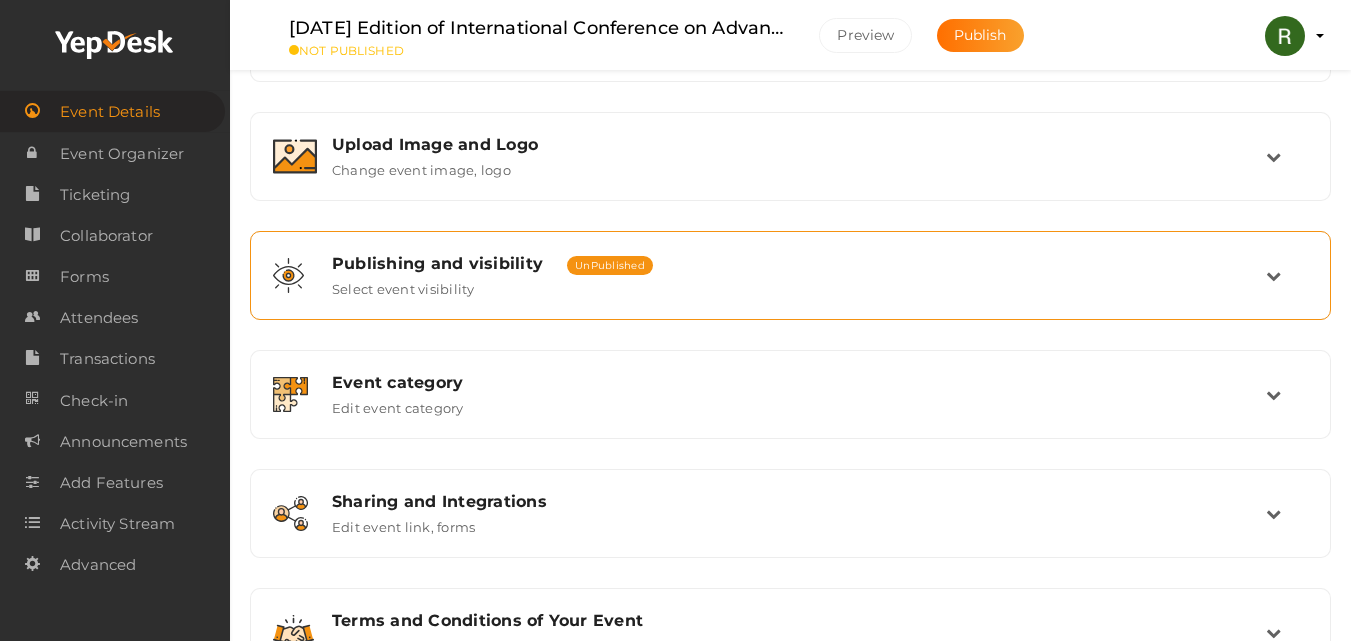 scroll, scrollTop: 228, scrollLeft: 0, axis: vertical 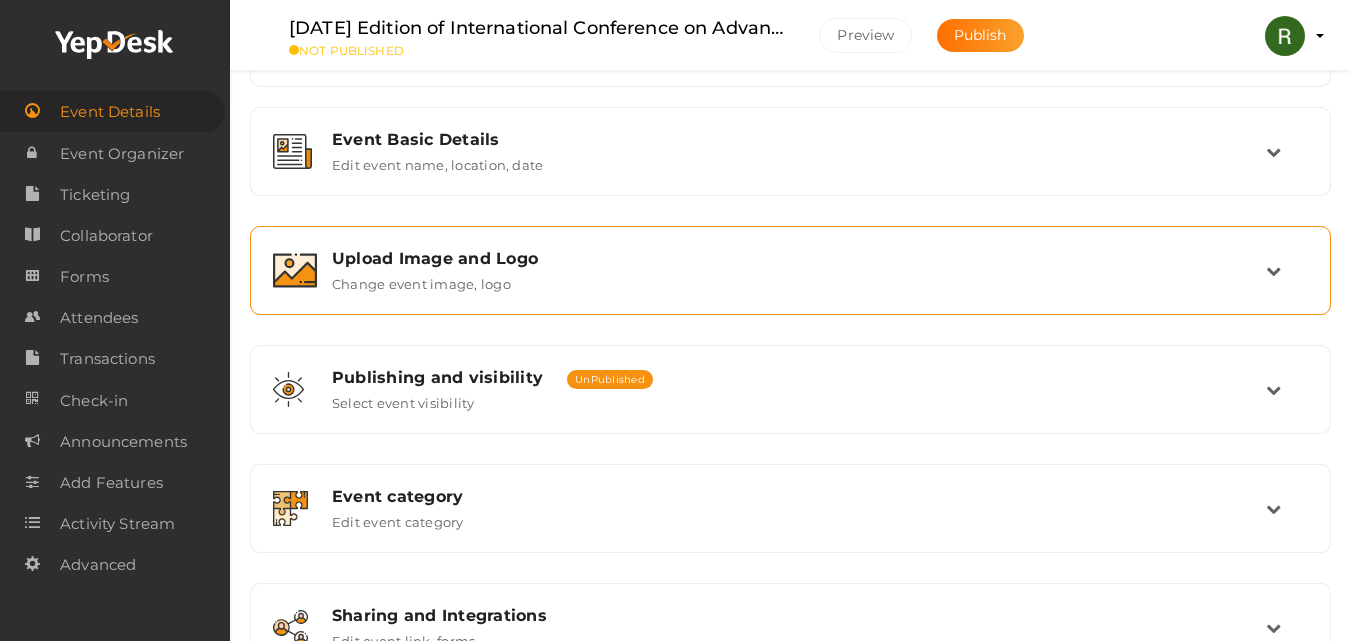 click on "Upload Image and Logo
Change event
image, logo" at bounding box center (790, 270) 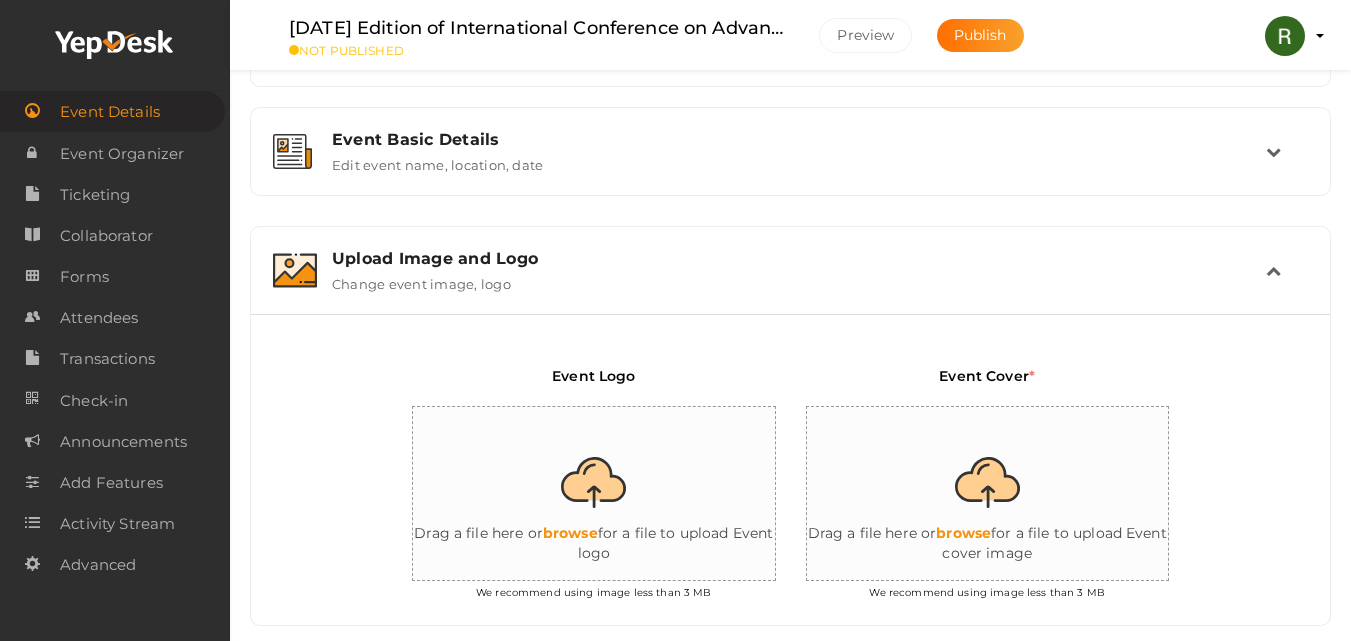 click at bounding box center (1007, 494) 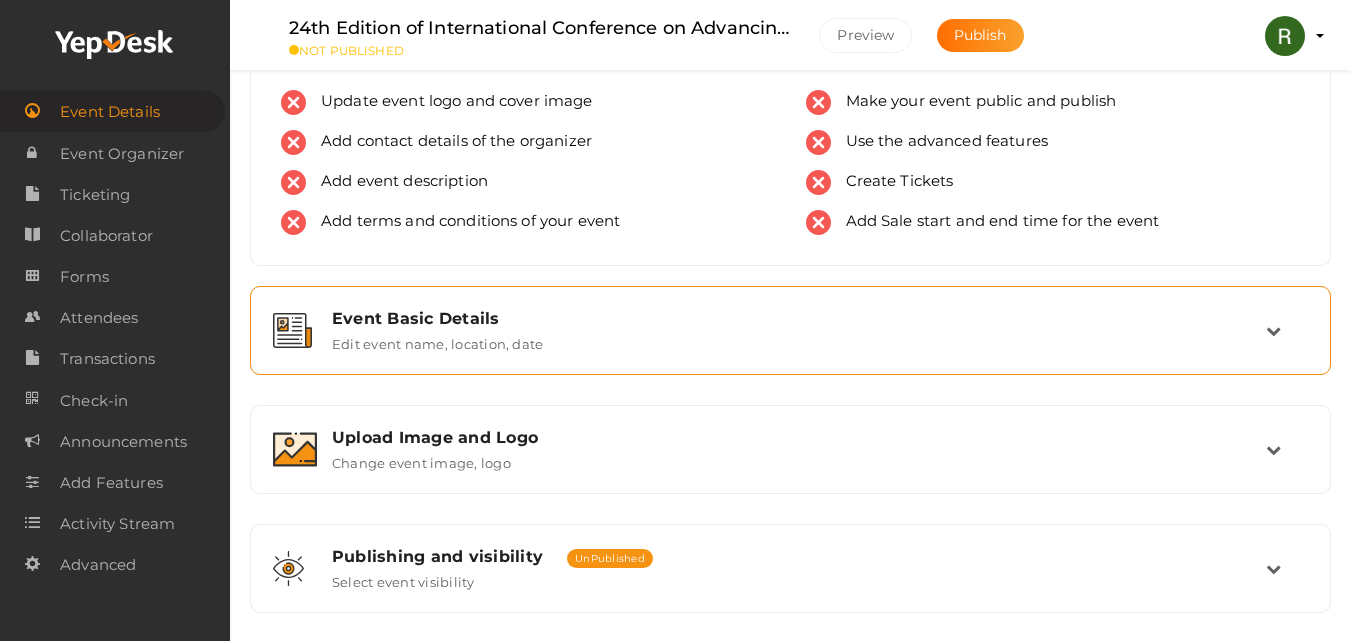 scroll, scrollTop: 0, scrollLeft: 0, axis: both 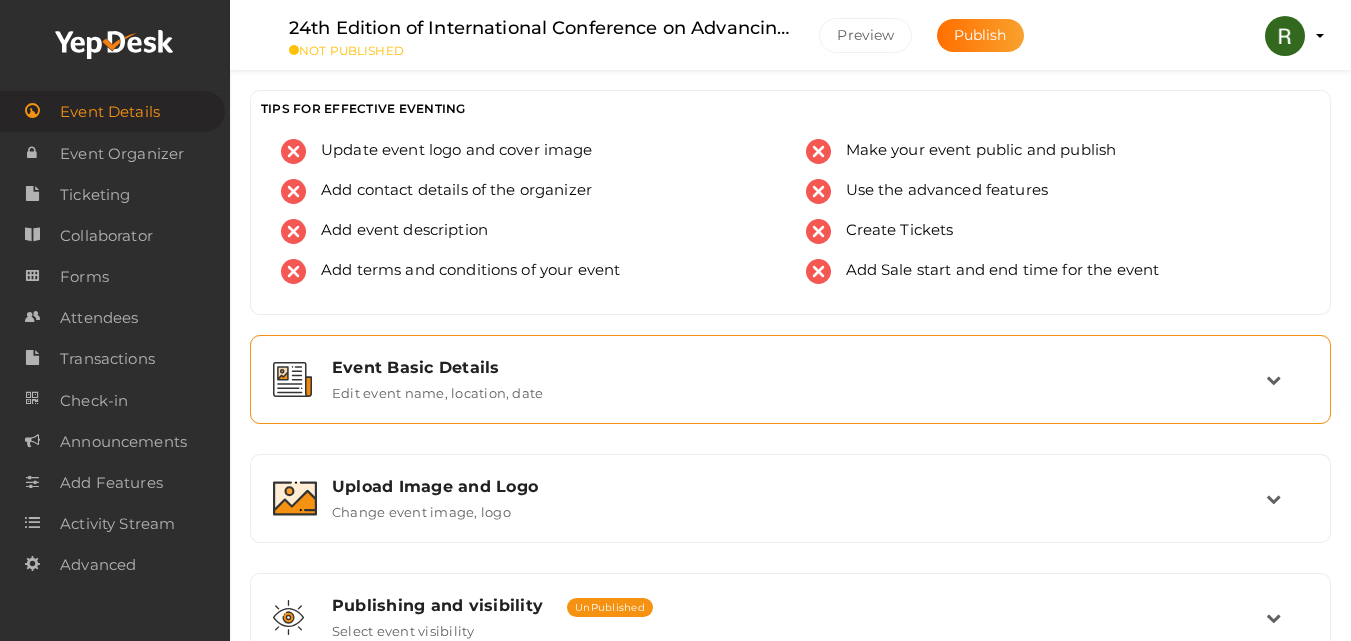 click on "Event Basic Details" at bounding box center (799, 367) 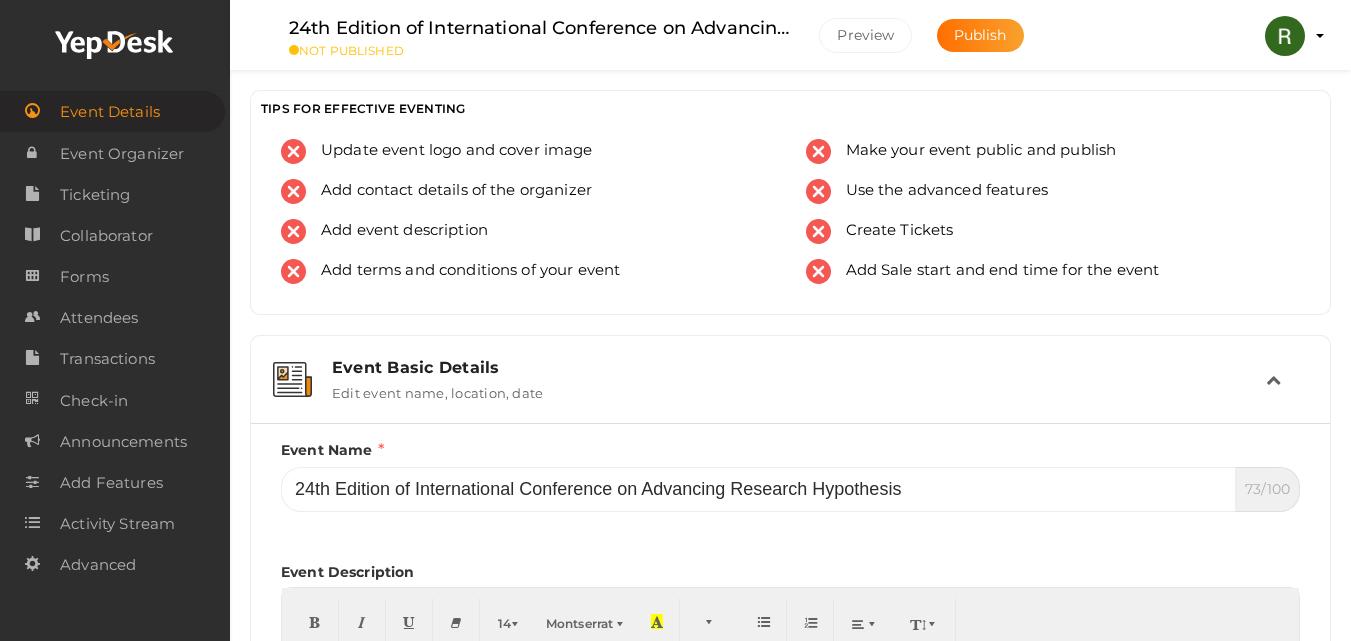 click on "Event Basic Details" at bounding box center [799, 367] 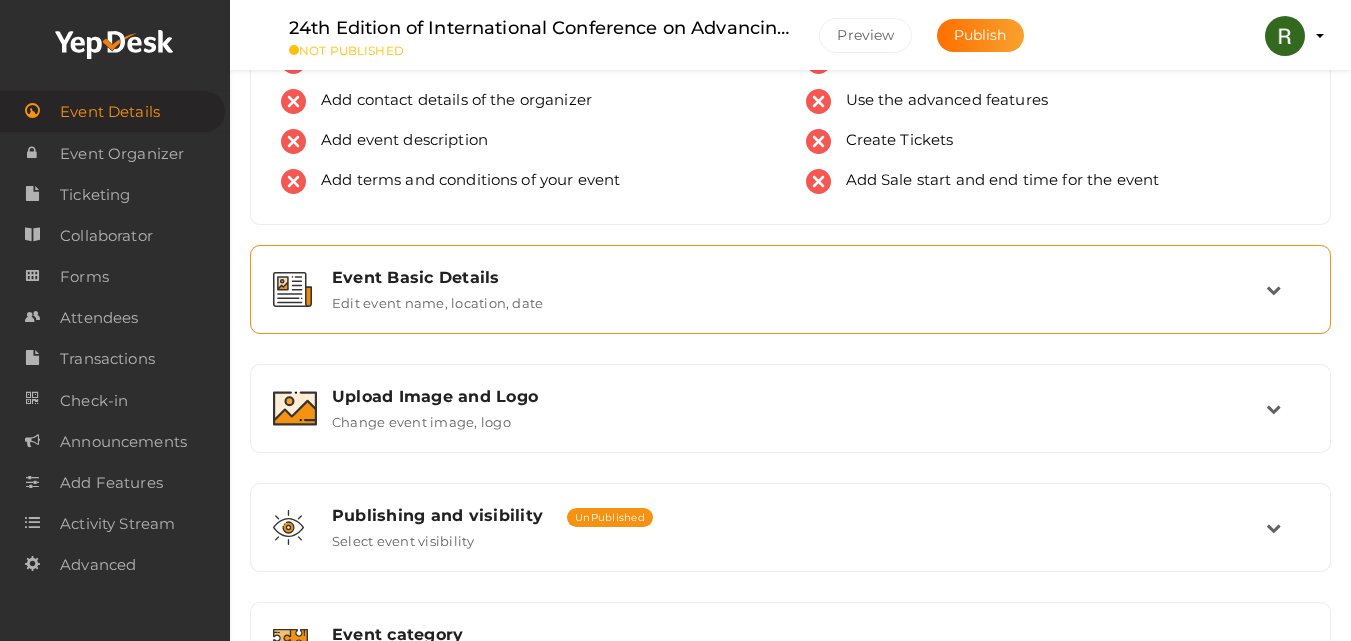 scroll, scrollTop: 200, scrollLeft: 0, axis: vertical 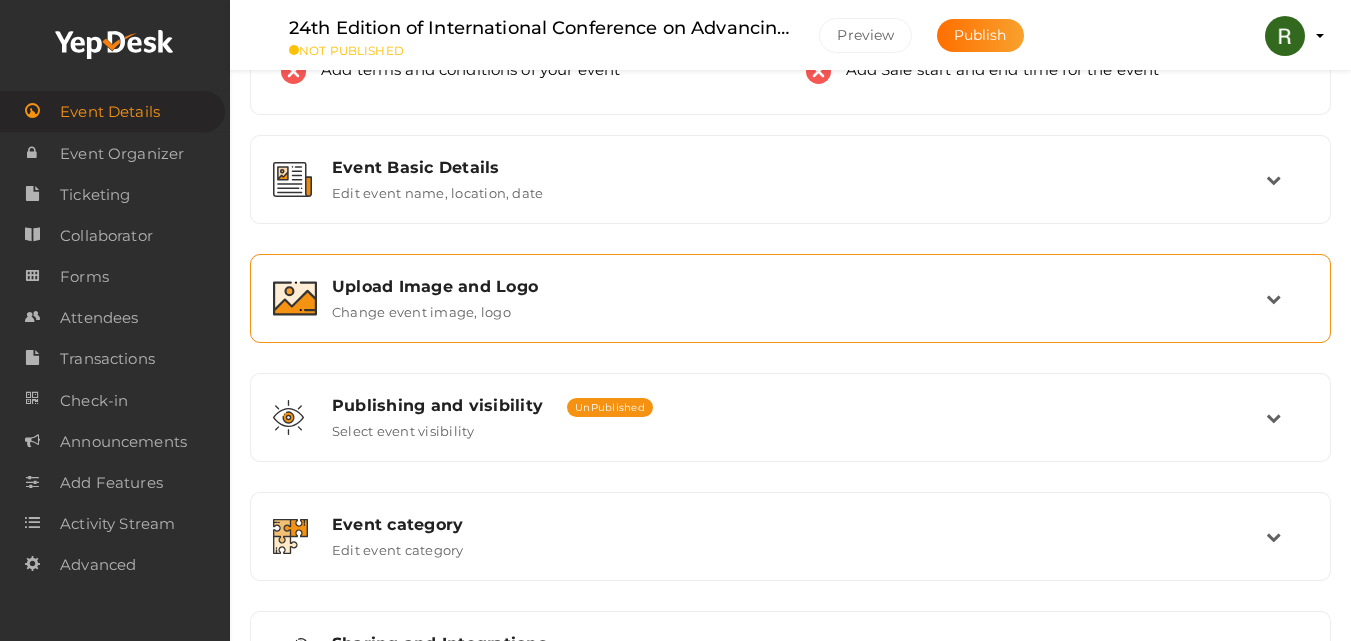 click on "Upload Image and Logo
Change event
image, logo" at bounding box center (791, 298) 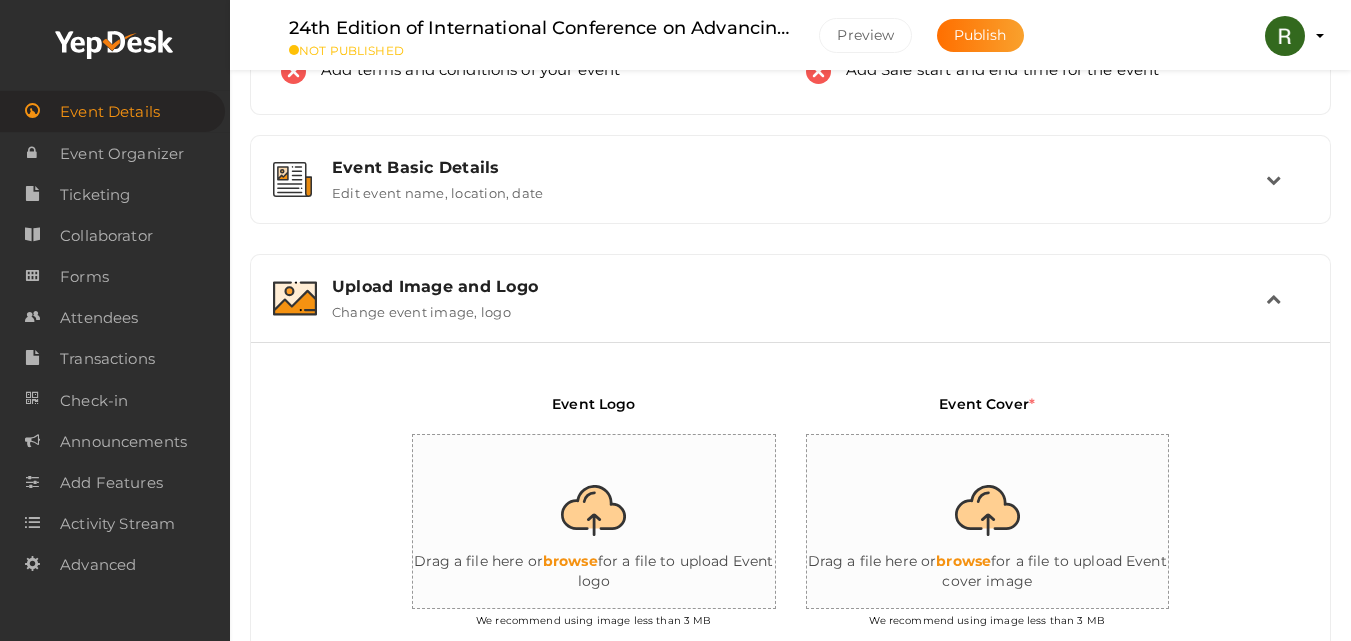 click at bounding box center (1007, 522) 